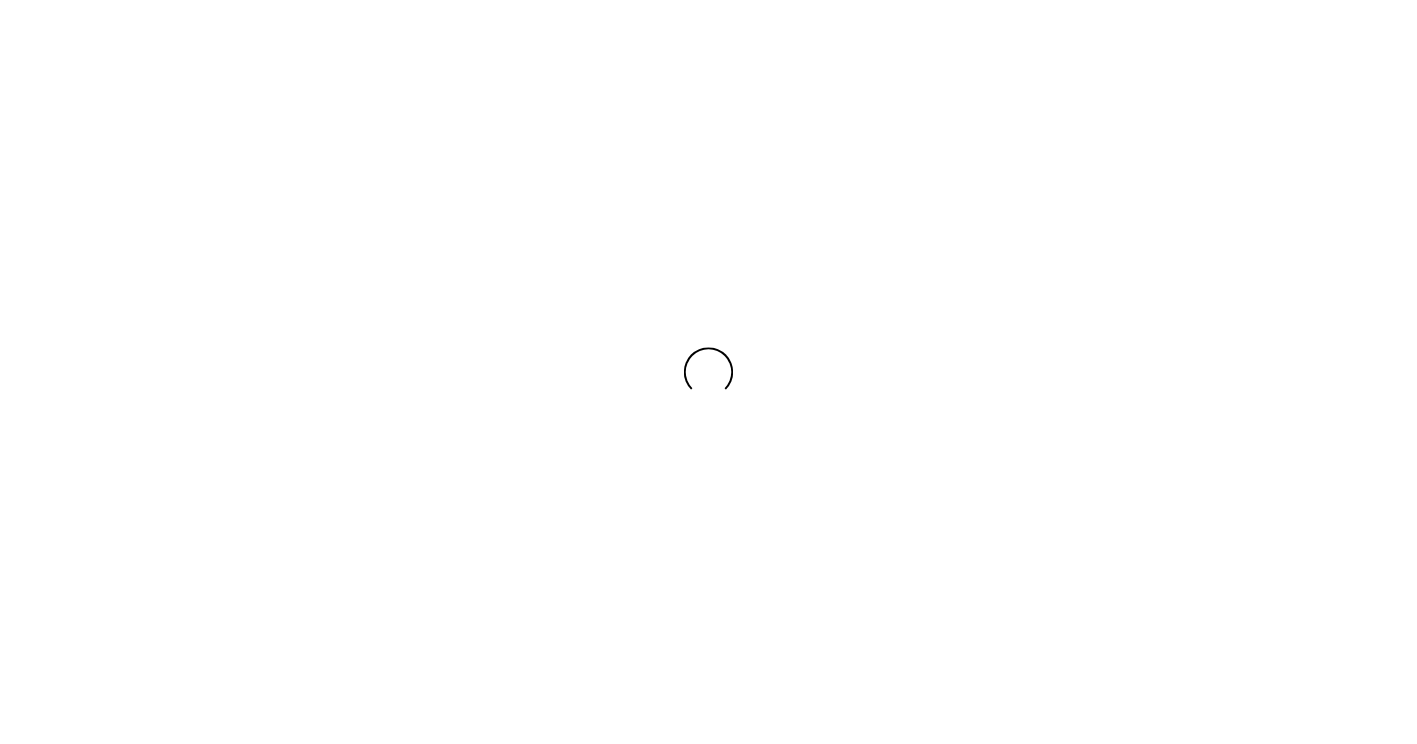 scroll, scrollTop: 0, scrollLeft: 0, axis: both 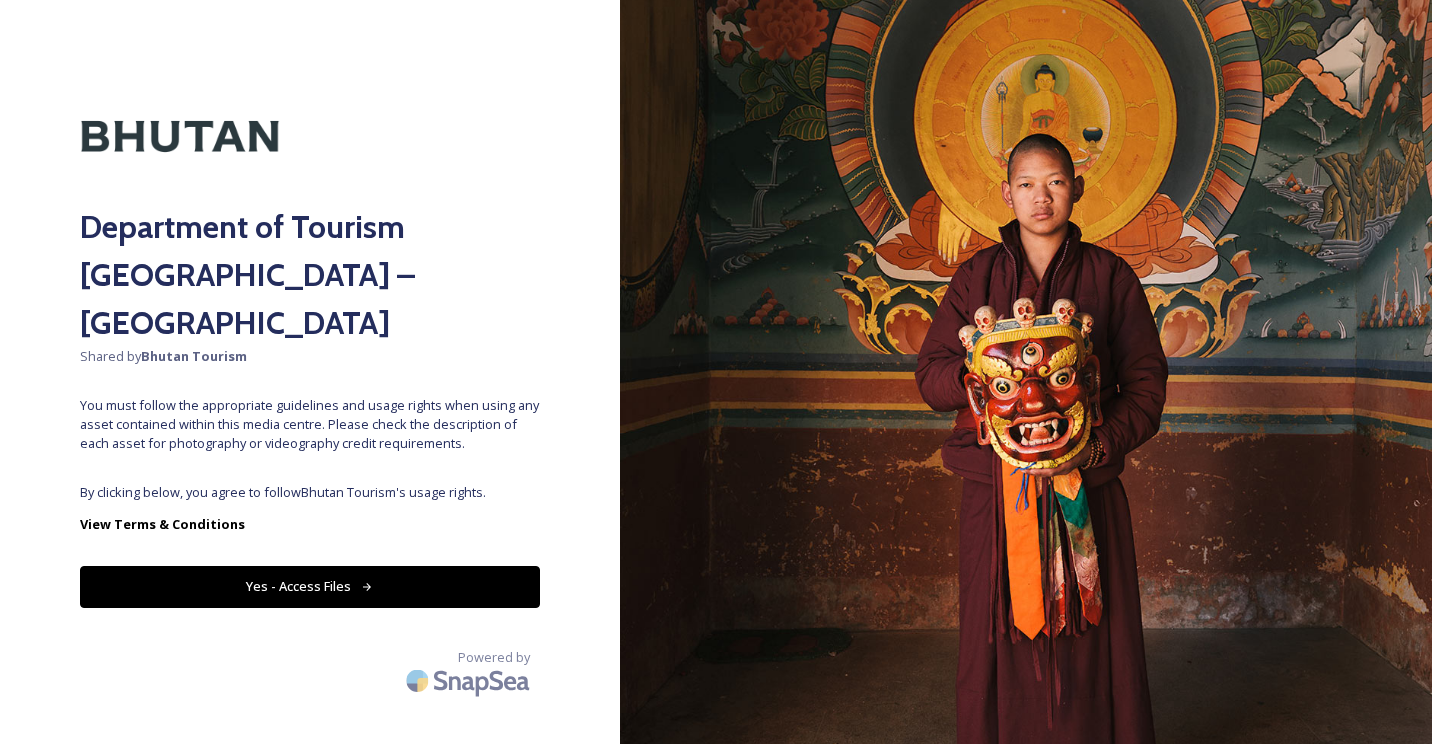 click on "Yes - Access Files" at bounding box center (310, 586) 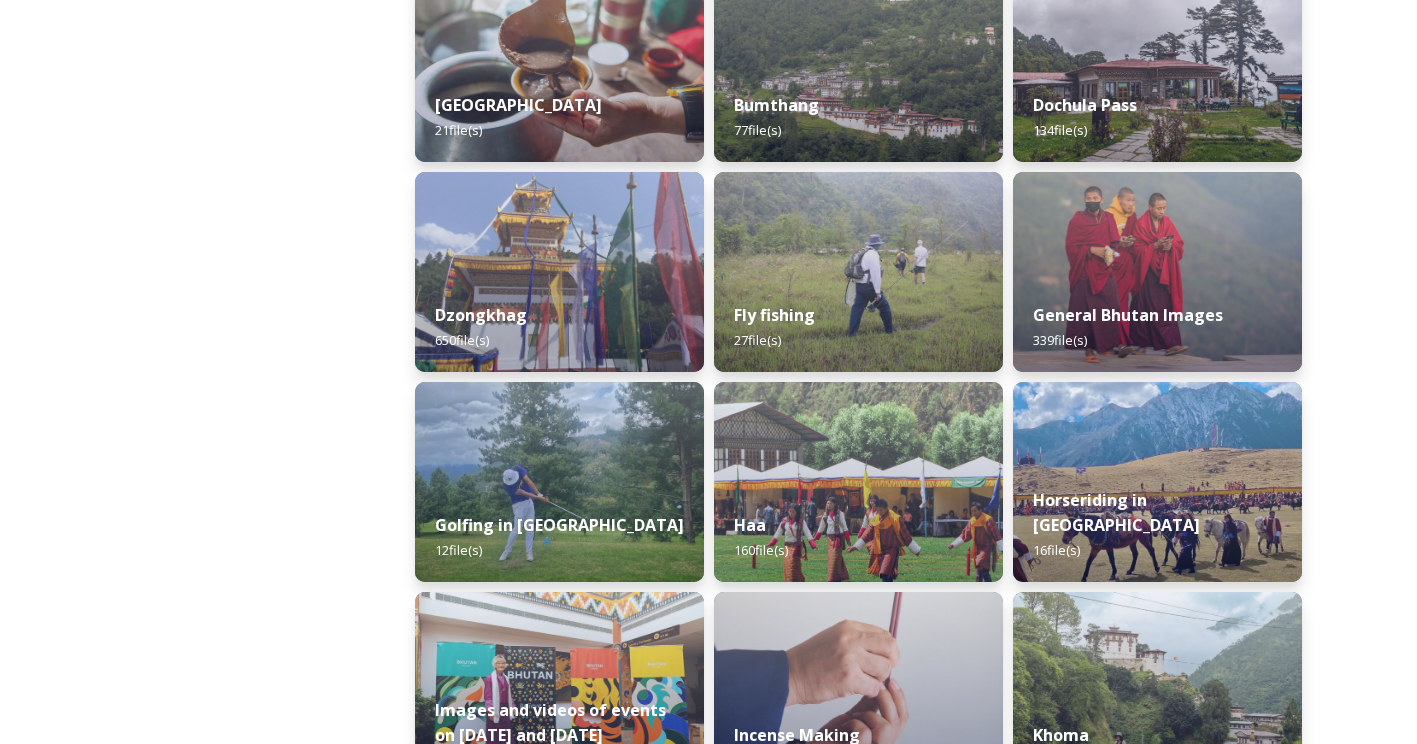 scroll, scrollTop: 779, scrollLeft: 0, axis: vertical 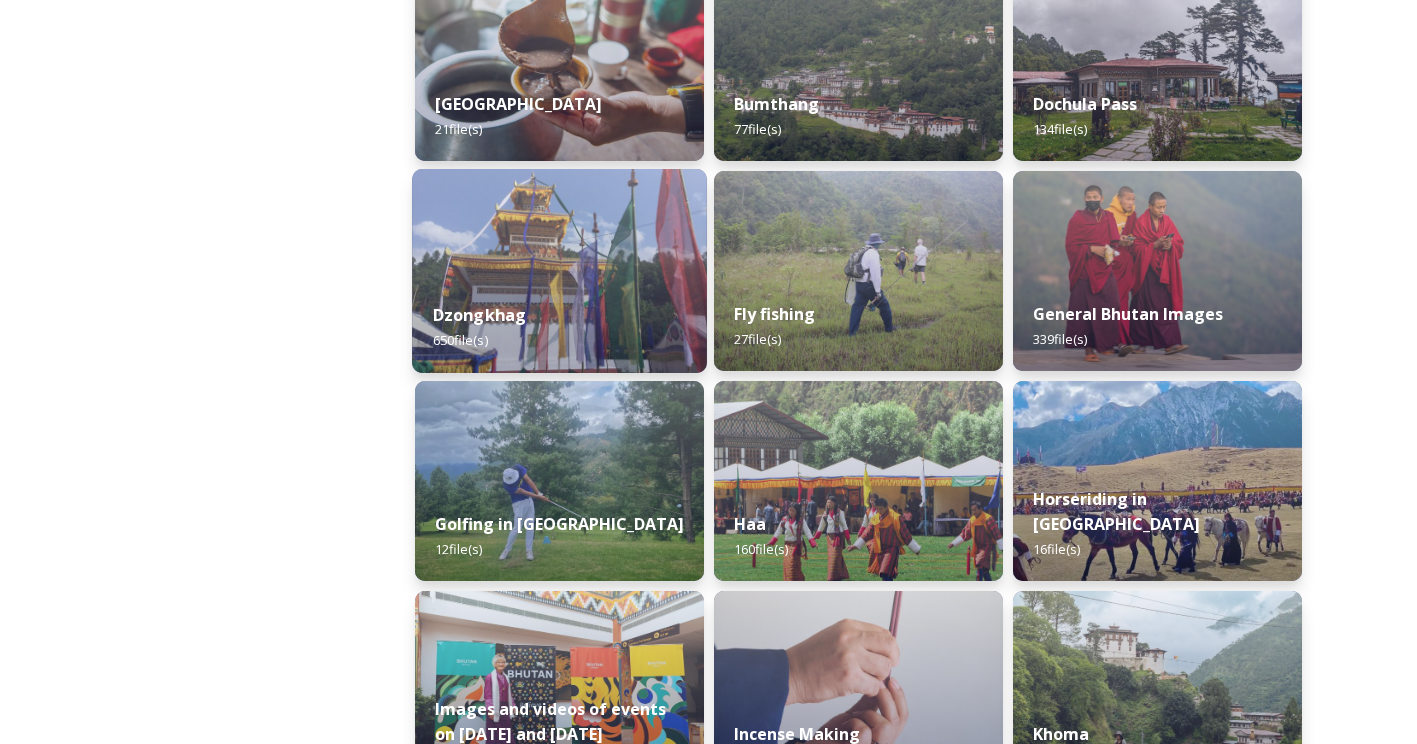click at bounding box center (559, 271) 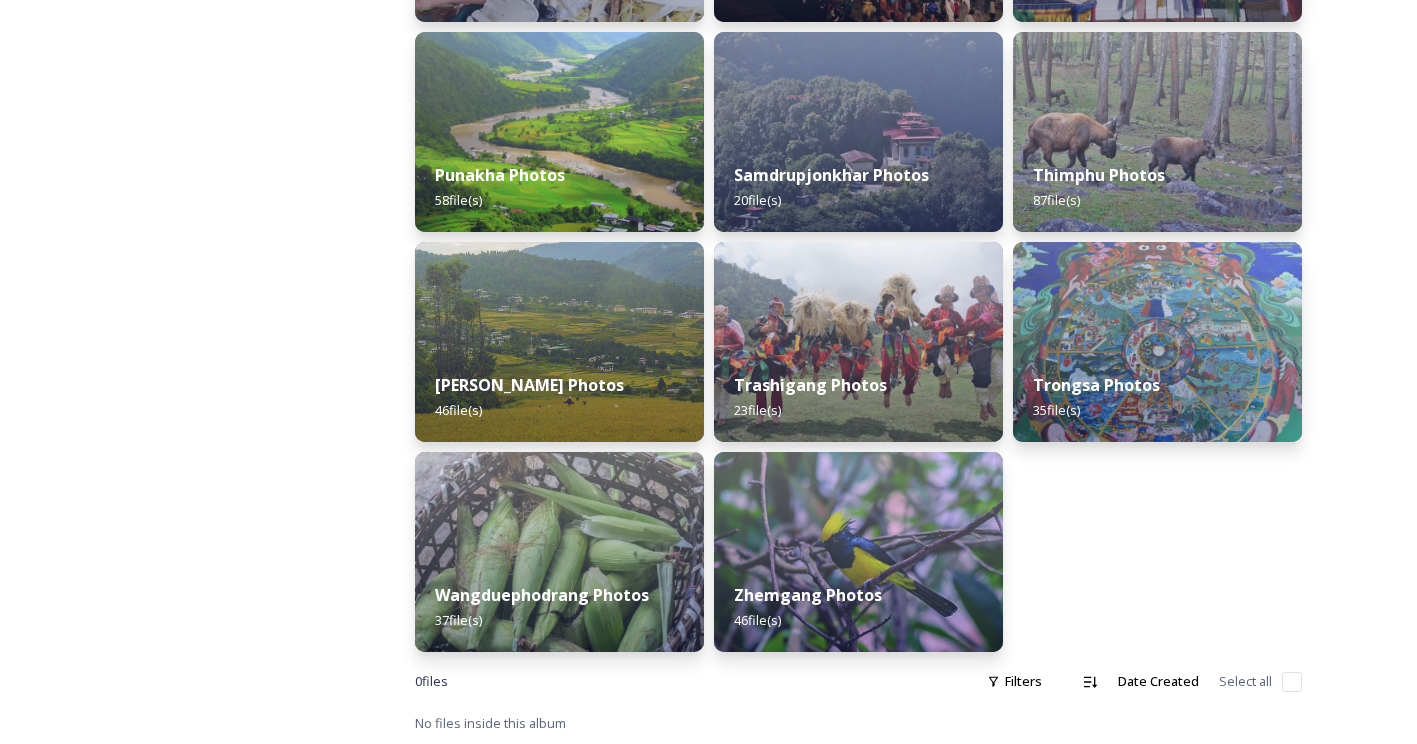 scroll, scrollTop: 919, scrollLeft: 0, axis: vertical 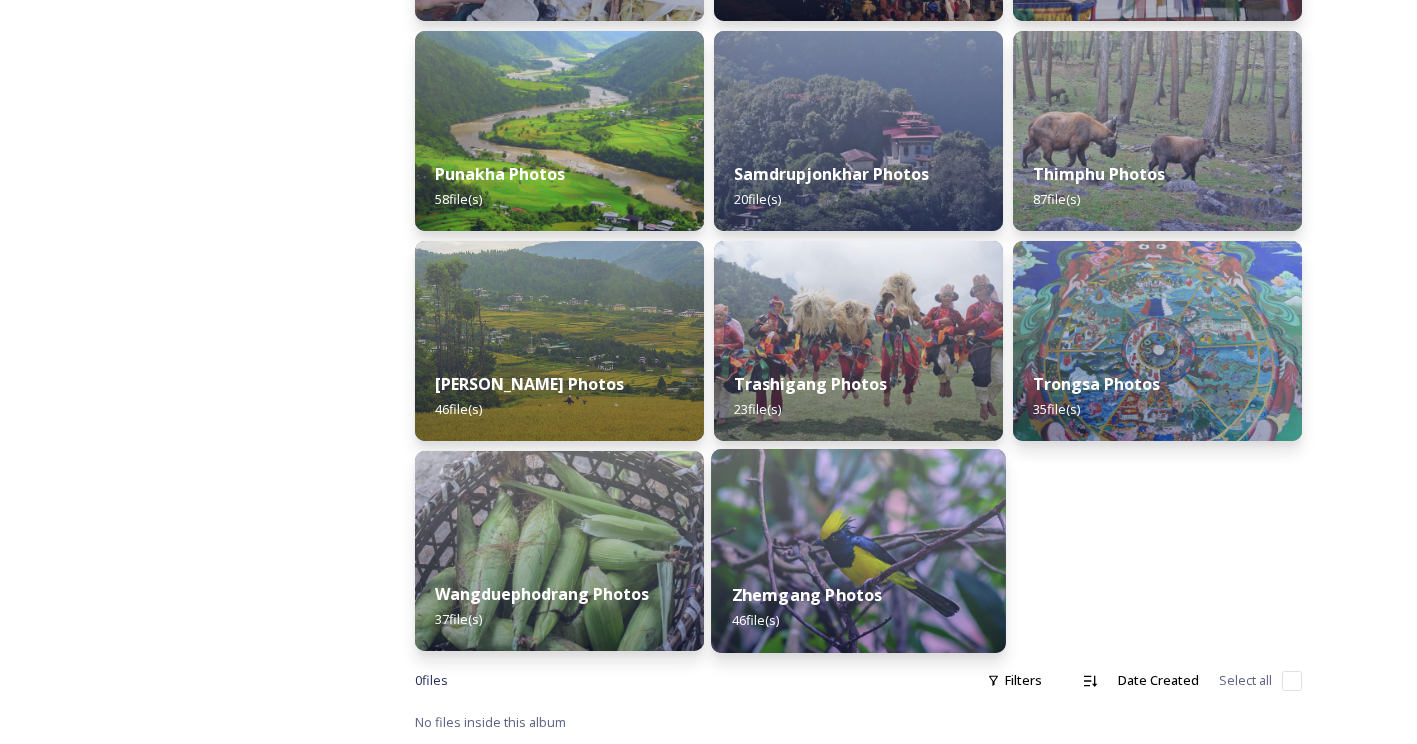 click on "Zhemgang Photos" at bounding box center [807, 595] 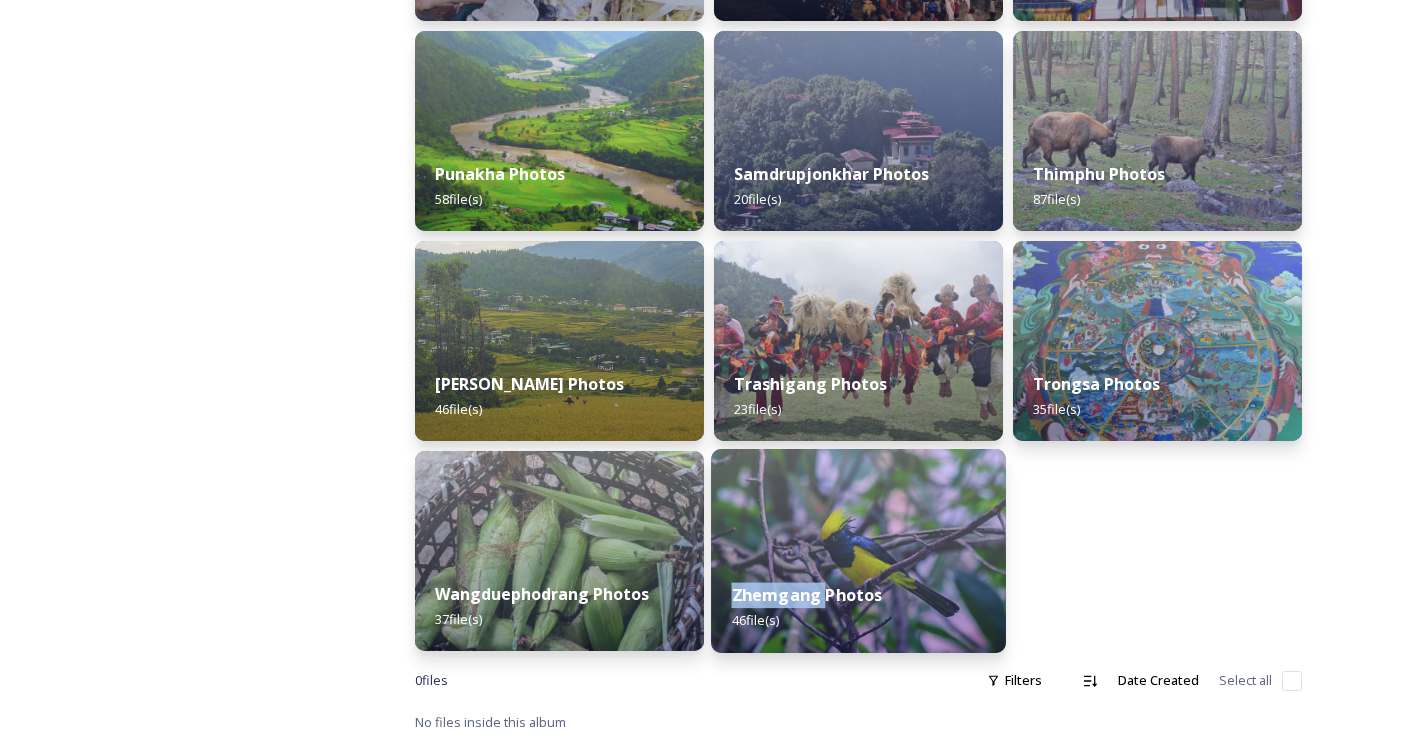 click on "Zhemgang Photos" at bounding box center [807, 595] 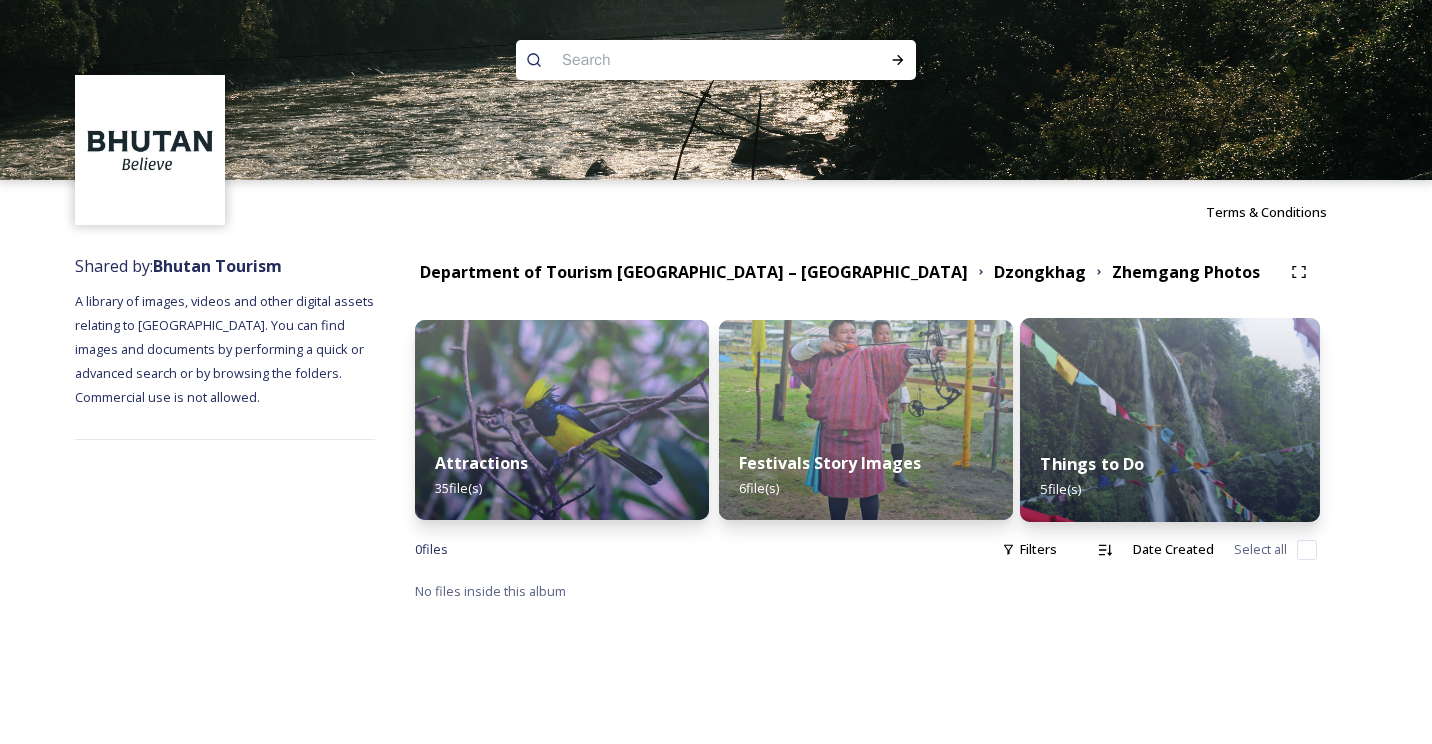click at bounding box center (1170, 420) 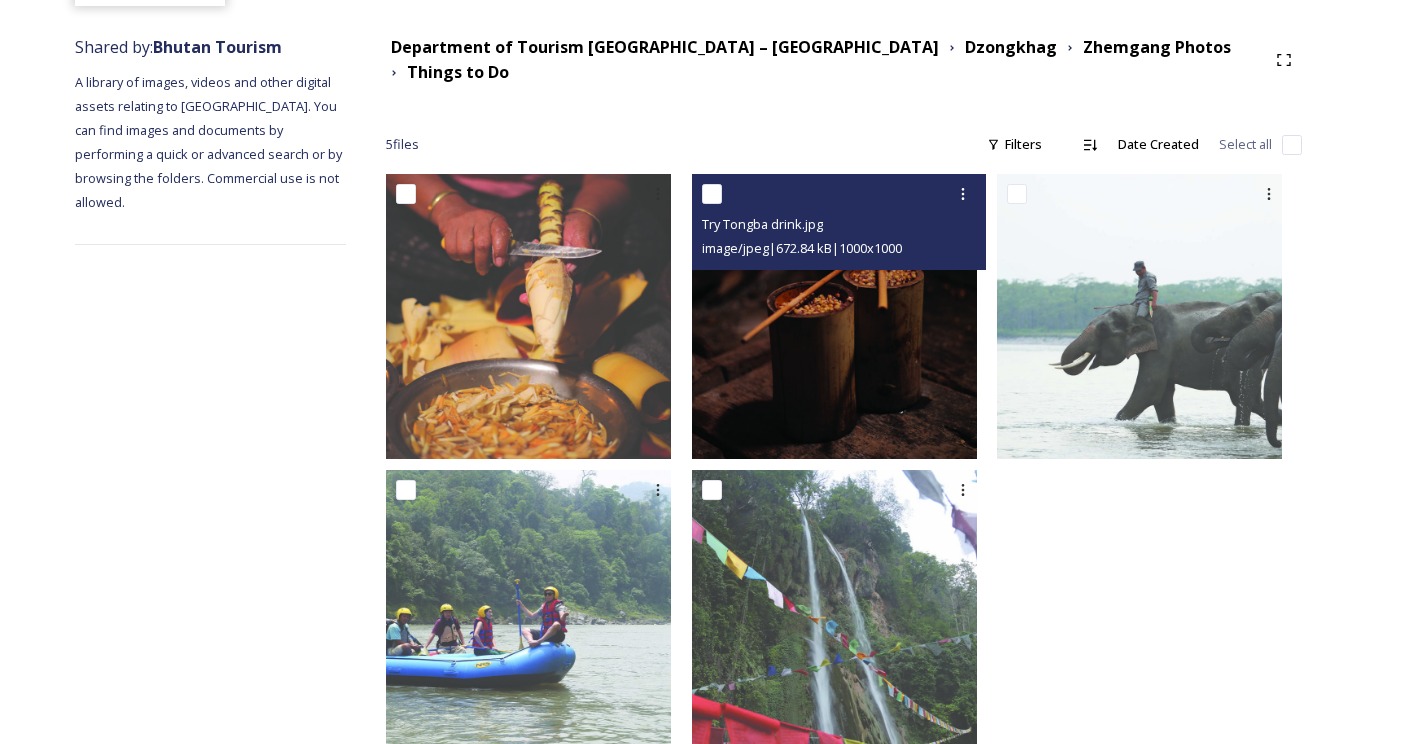 scroll, scrollTop: 260, scrollLeft: 0, axis: vertical 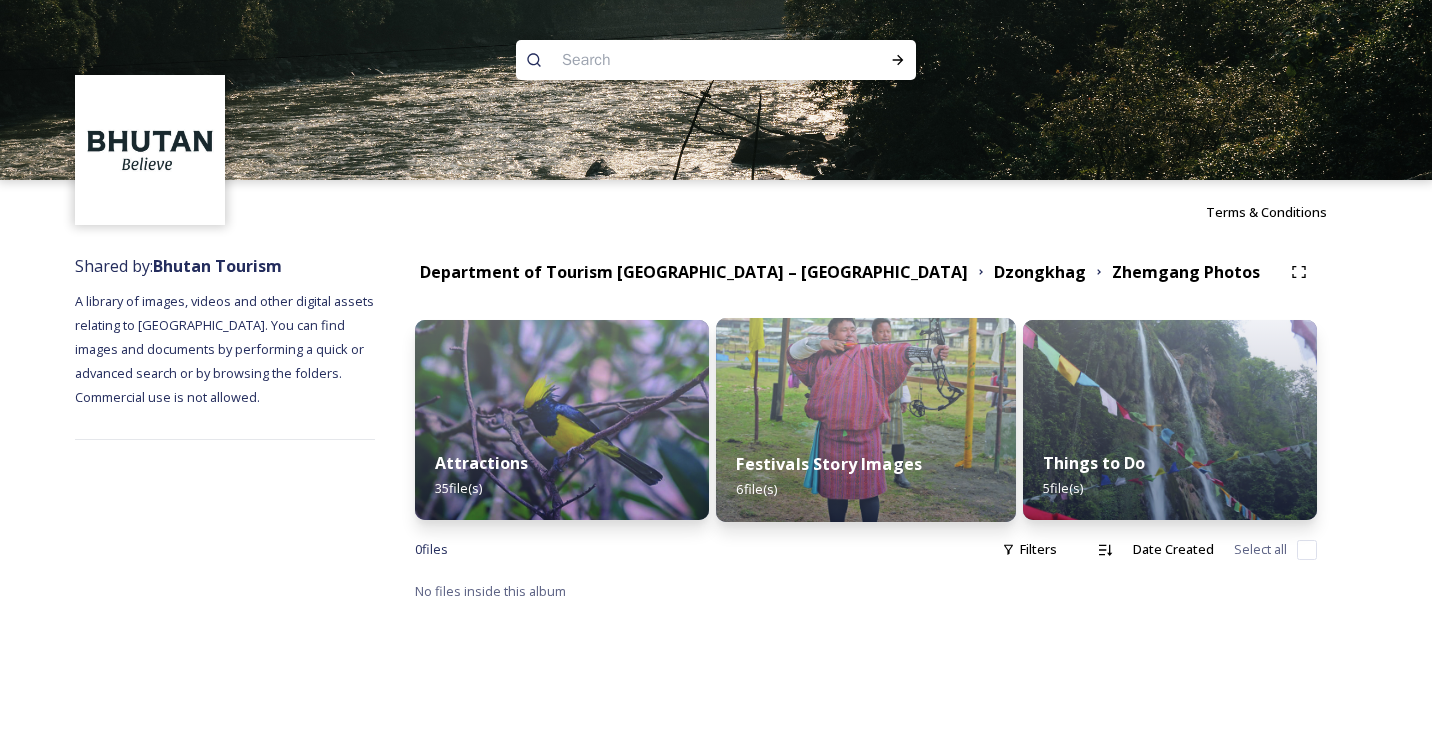 click at bounding box center [866, 420] 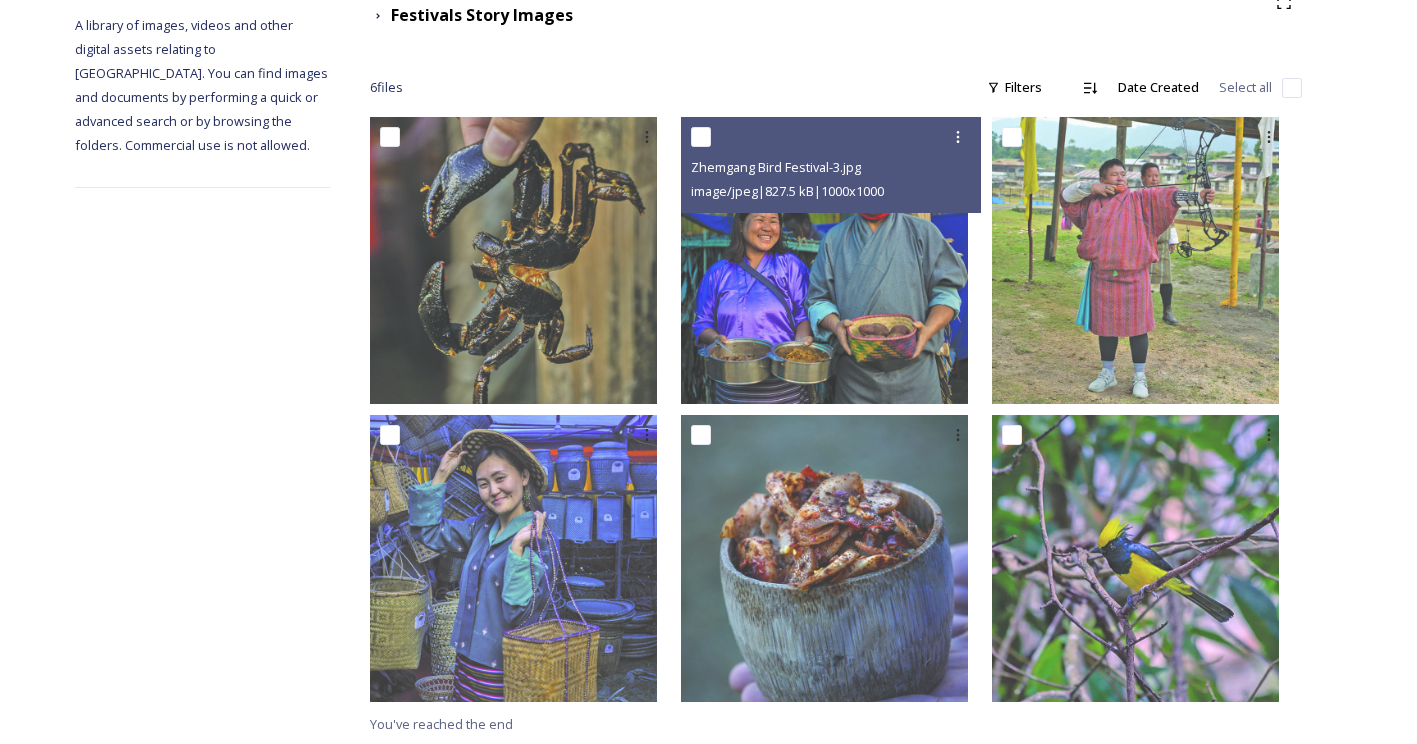 scroll, scrollTop: 277, scrollLeft: 0, axis: vertical 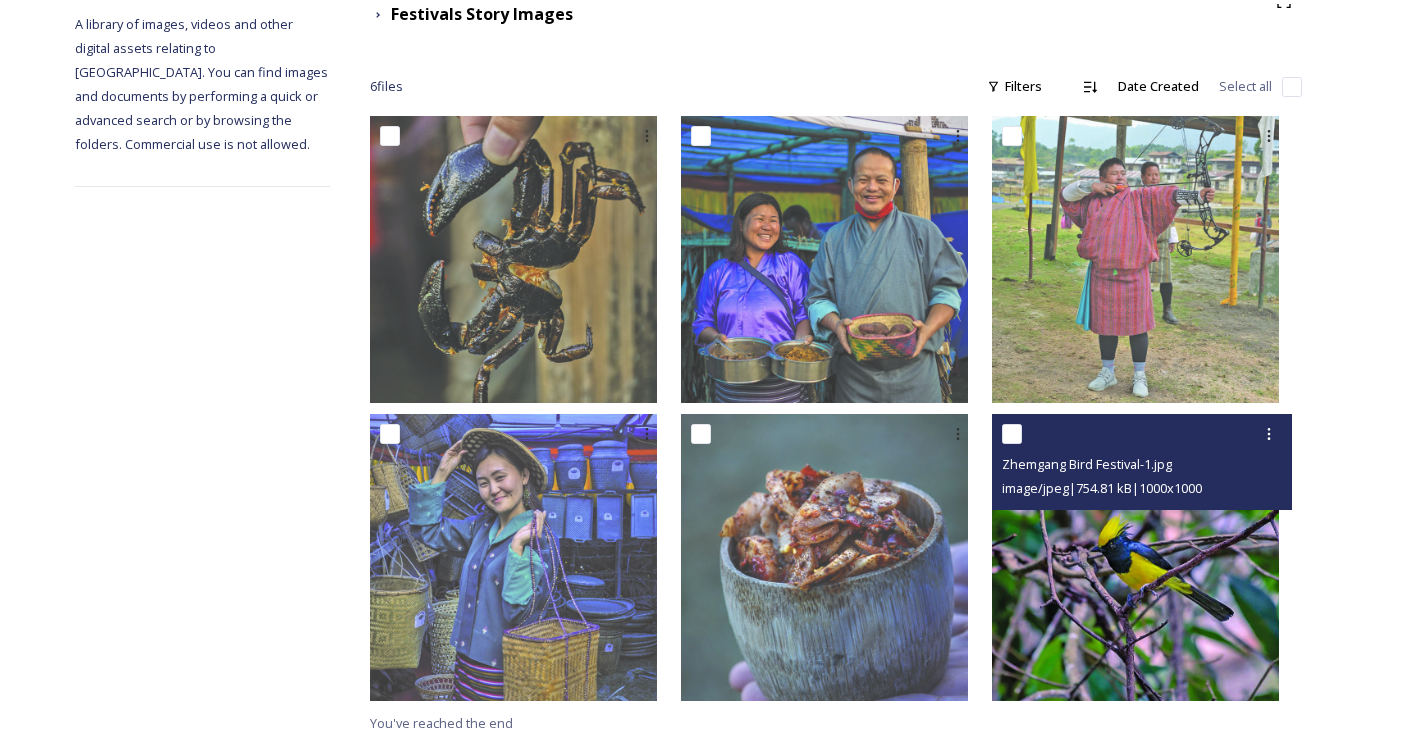 drag, startPoint x: 1118, startPoint y: 618, endPoint x: 1046, endPoint y: 632, distance: 73.34848 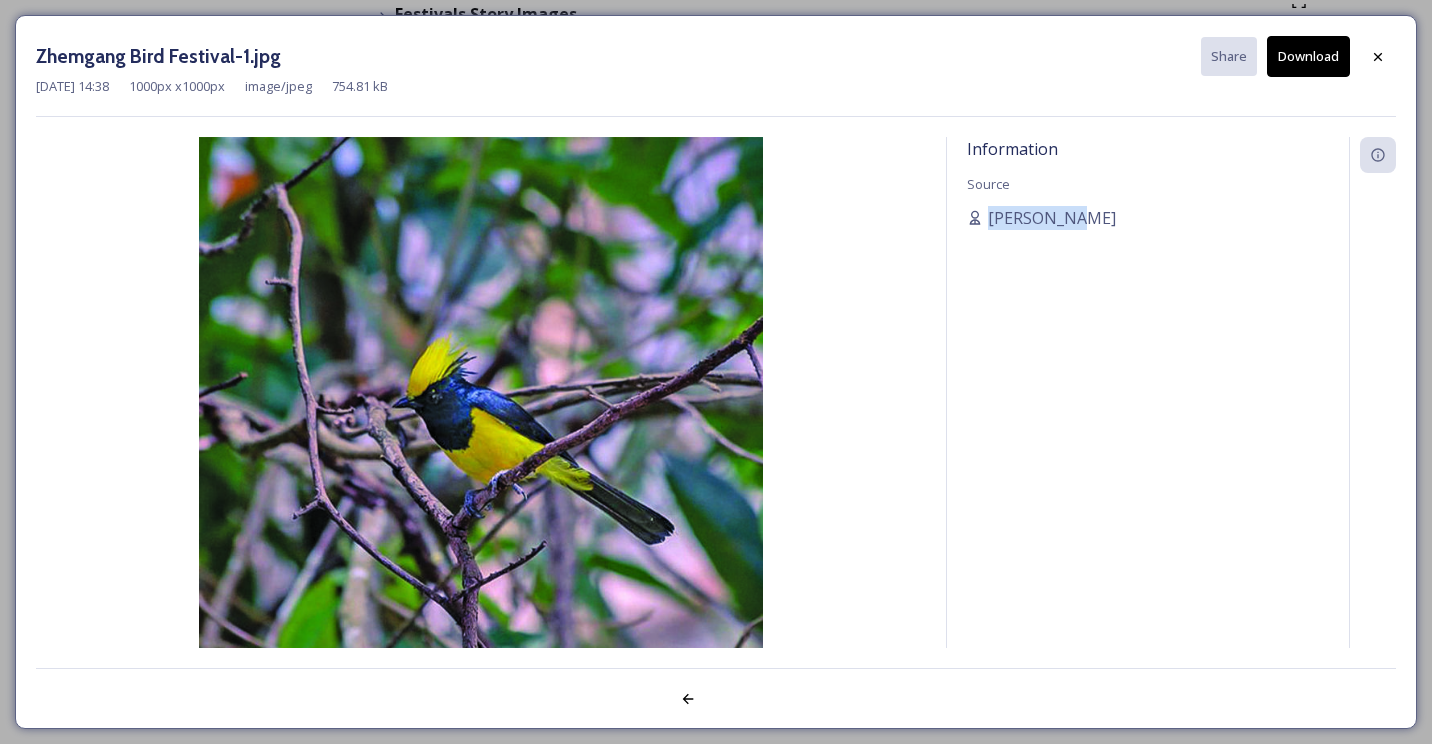 click on "Information Source [PERSON_NAME]" at bounding box center [1148, 419] 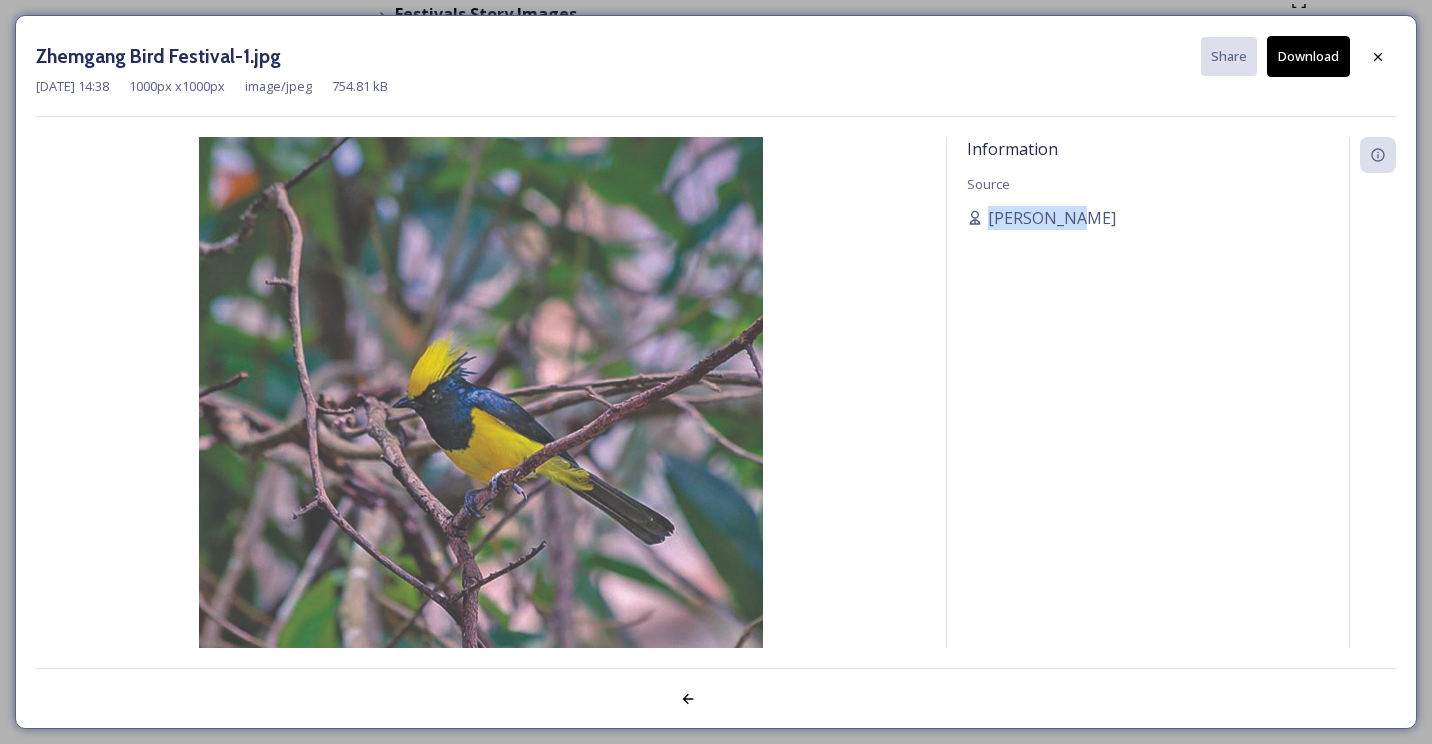 click on "Download" at bounding box center [1308, 56] 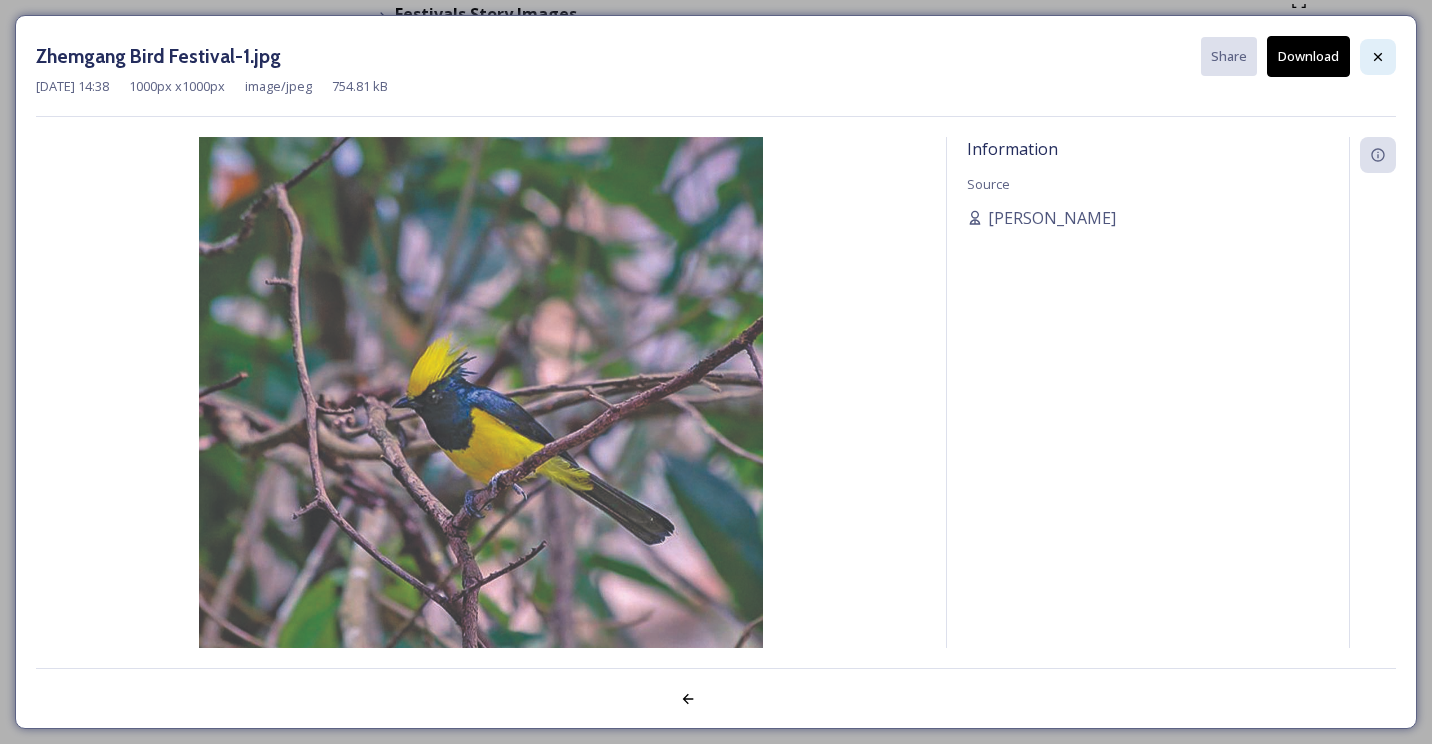 click at bounding box center (1378, 57) 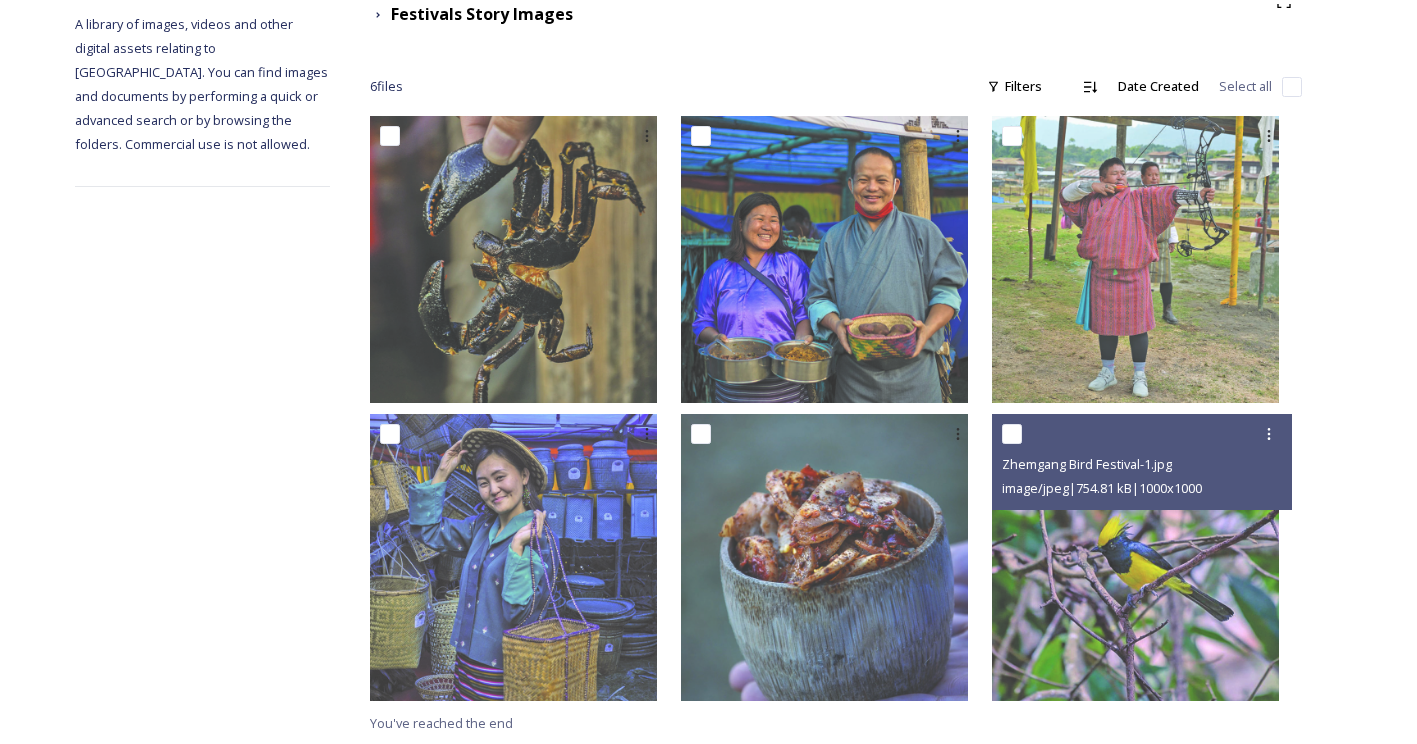 scroll, scrollTop: 0, scrollLeft: 0, axis: both 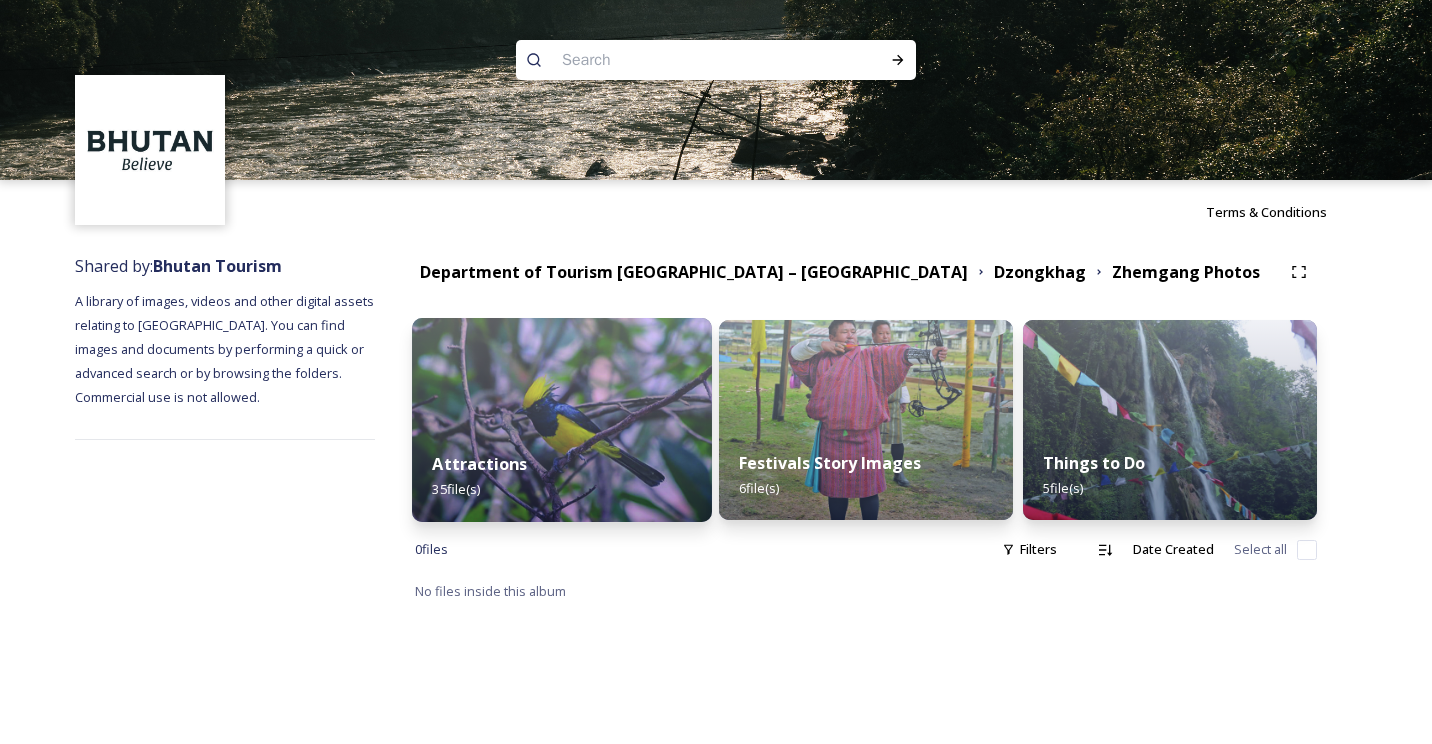 click at bounding box center [562, 420] 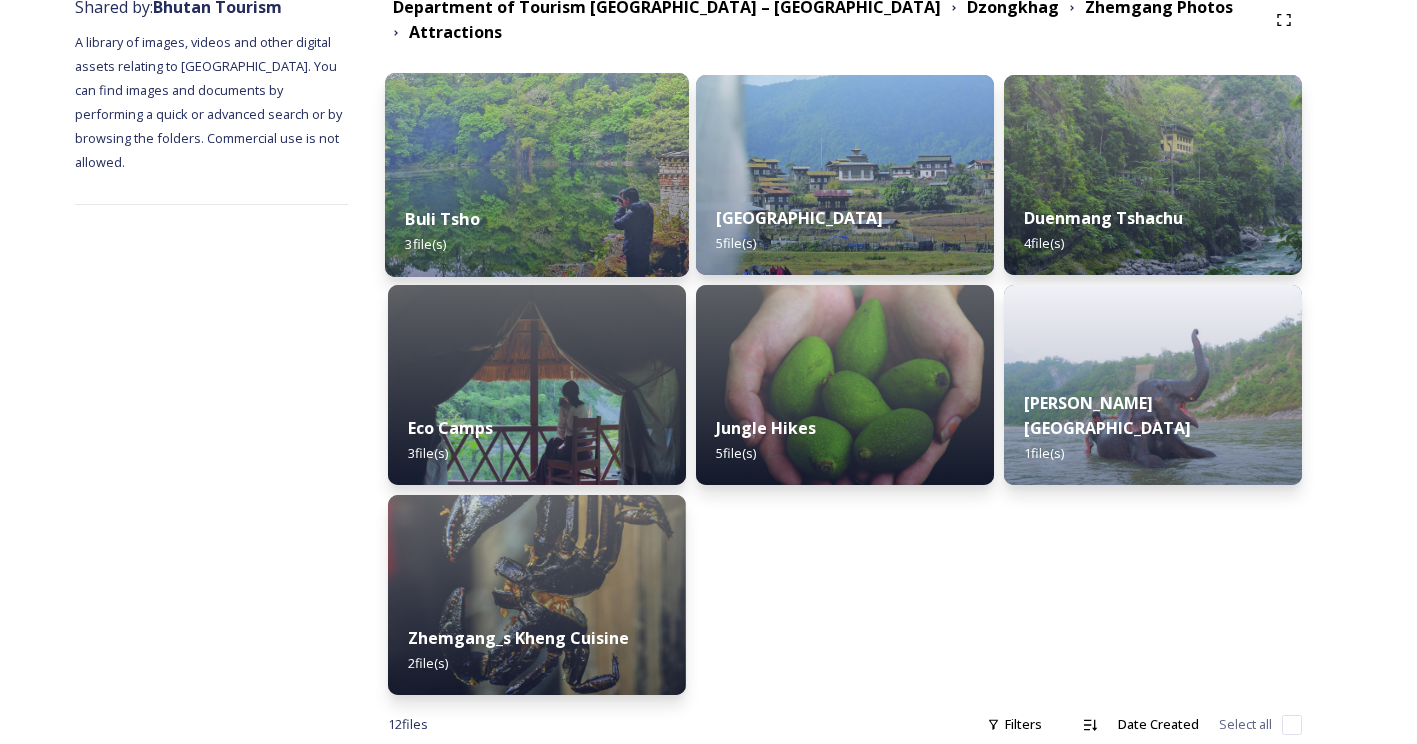 scroll, scrollTop: 260, scrollLeft: 0, axis: vertical 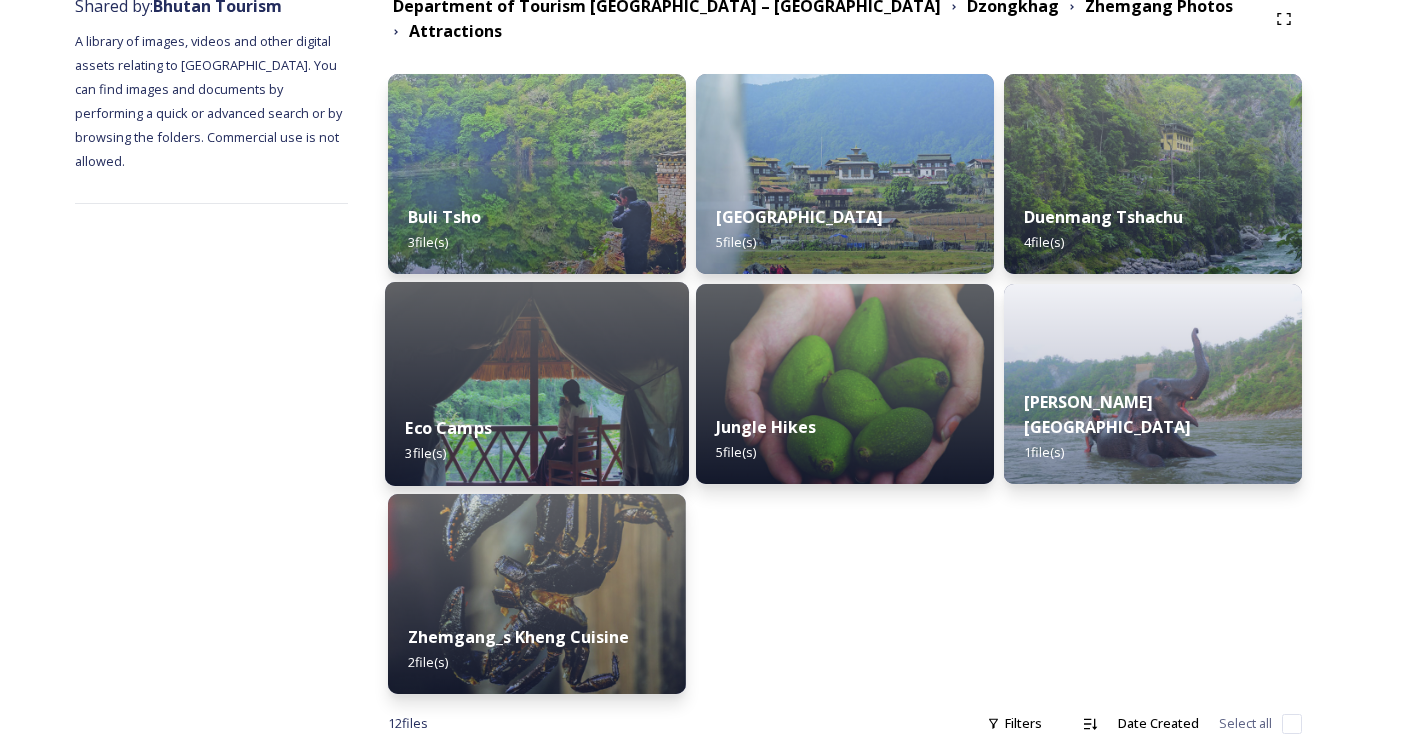 click on "Eco Camps 3  file(s)" at bounding box center (537, 440) 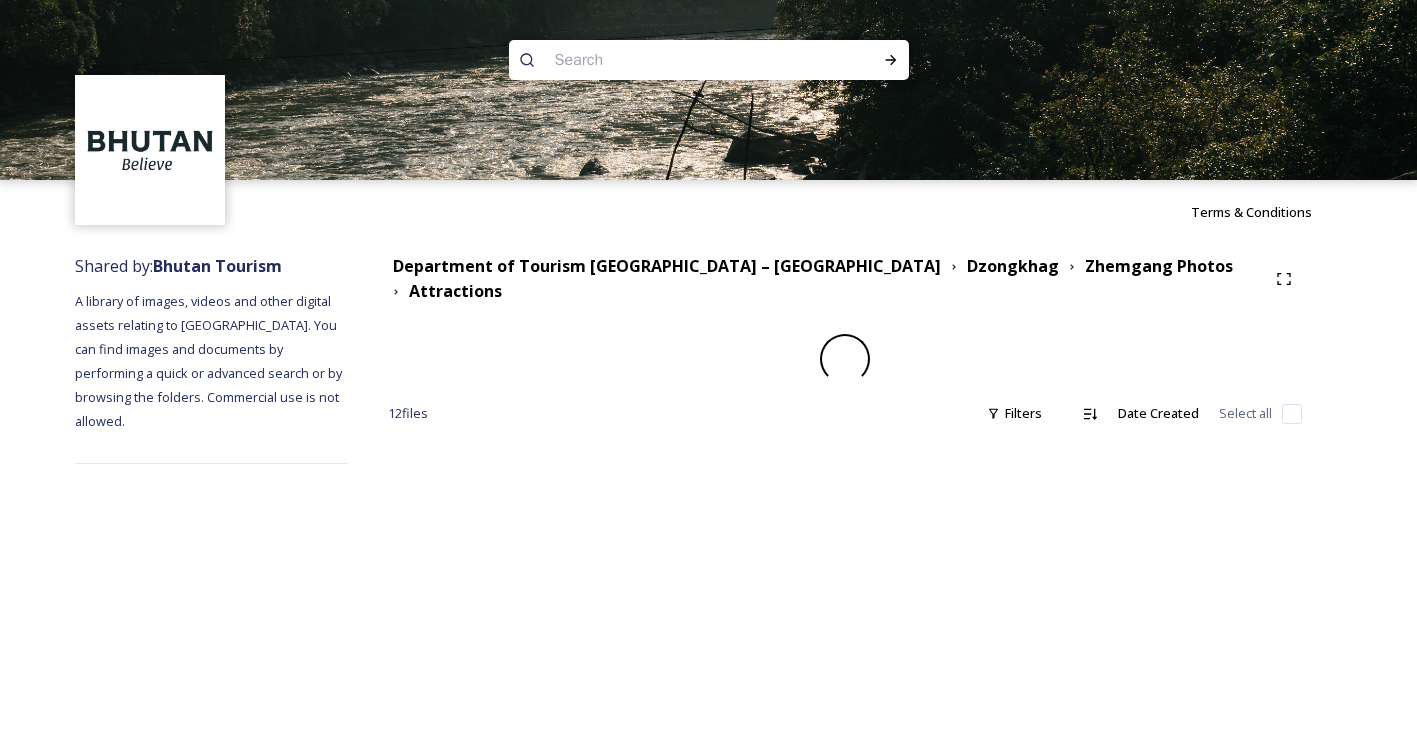 scroll, scrollTop: 0, scrollLeft: 0, axis: both 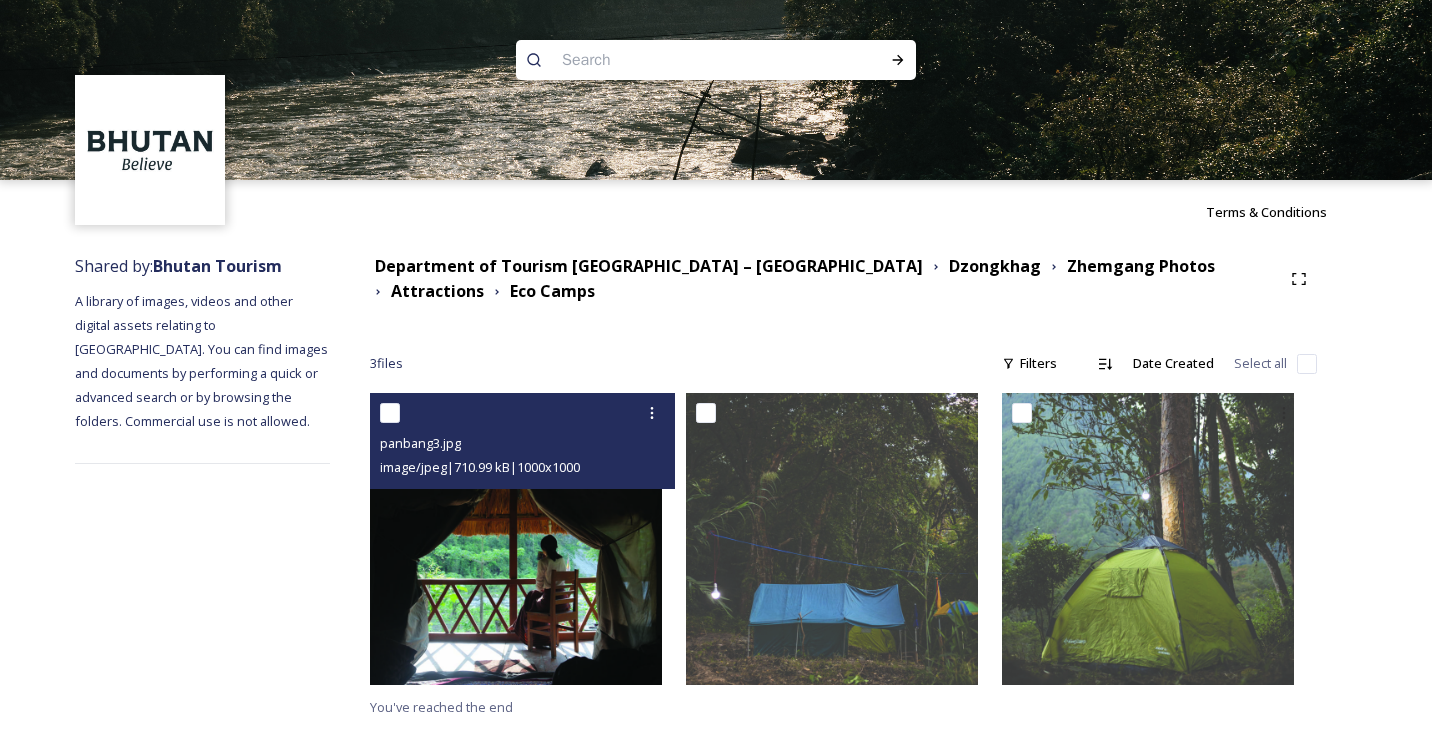 click at bounding box center (516, 539) 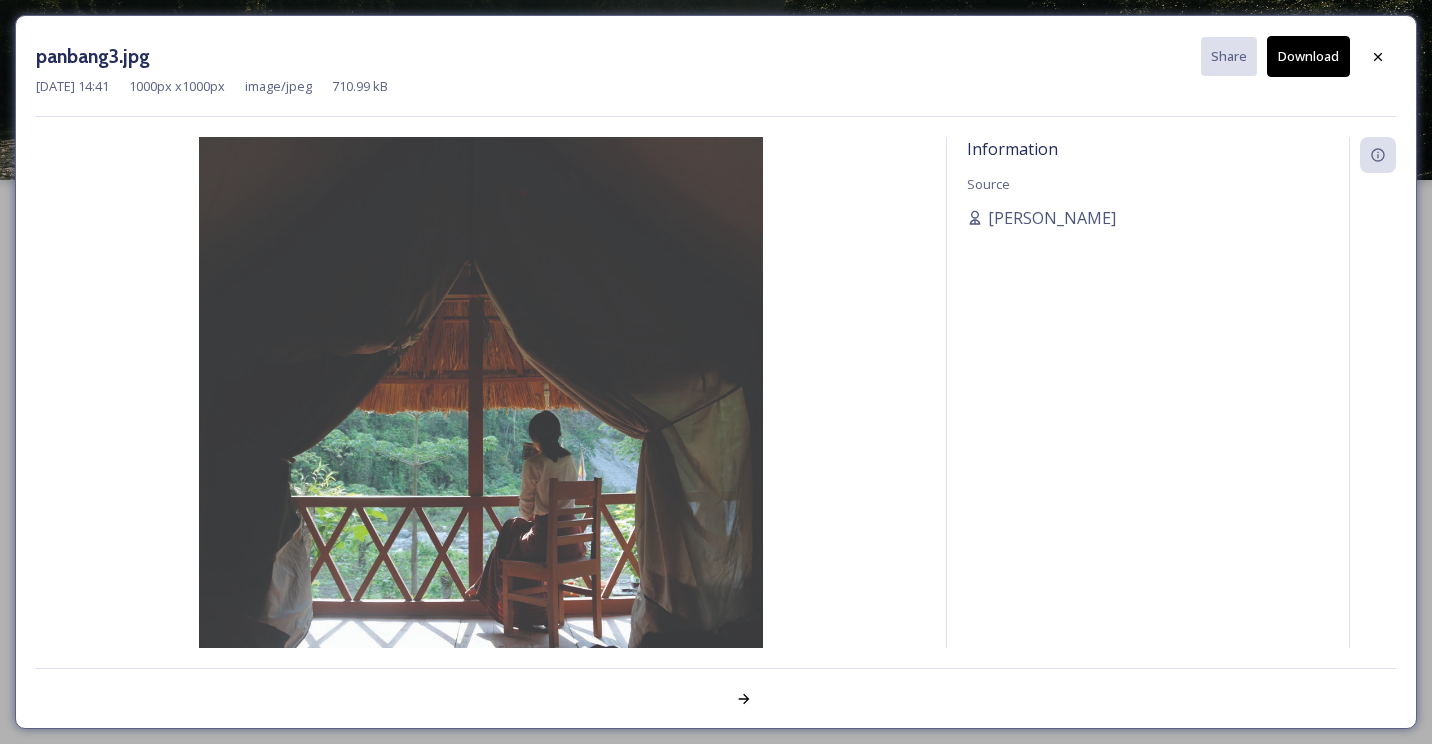 click on "Download" at bounding box center (1308, 56) 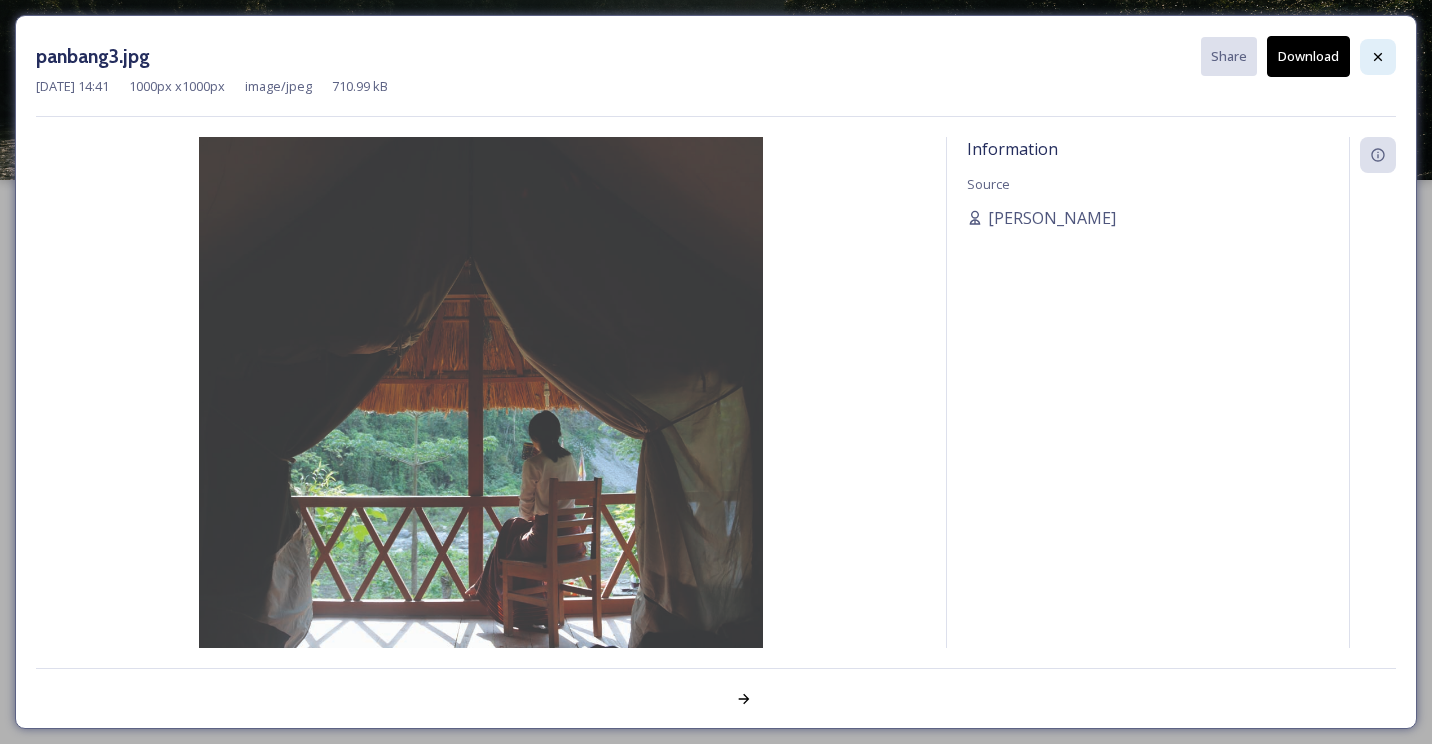 click 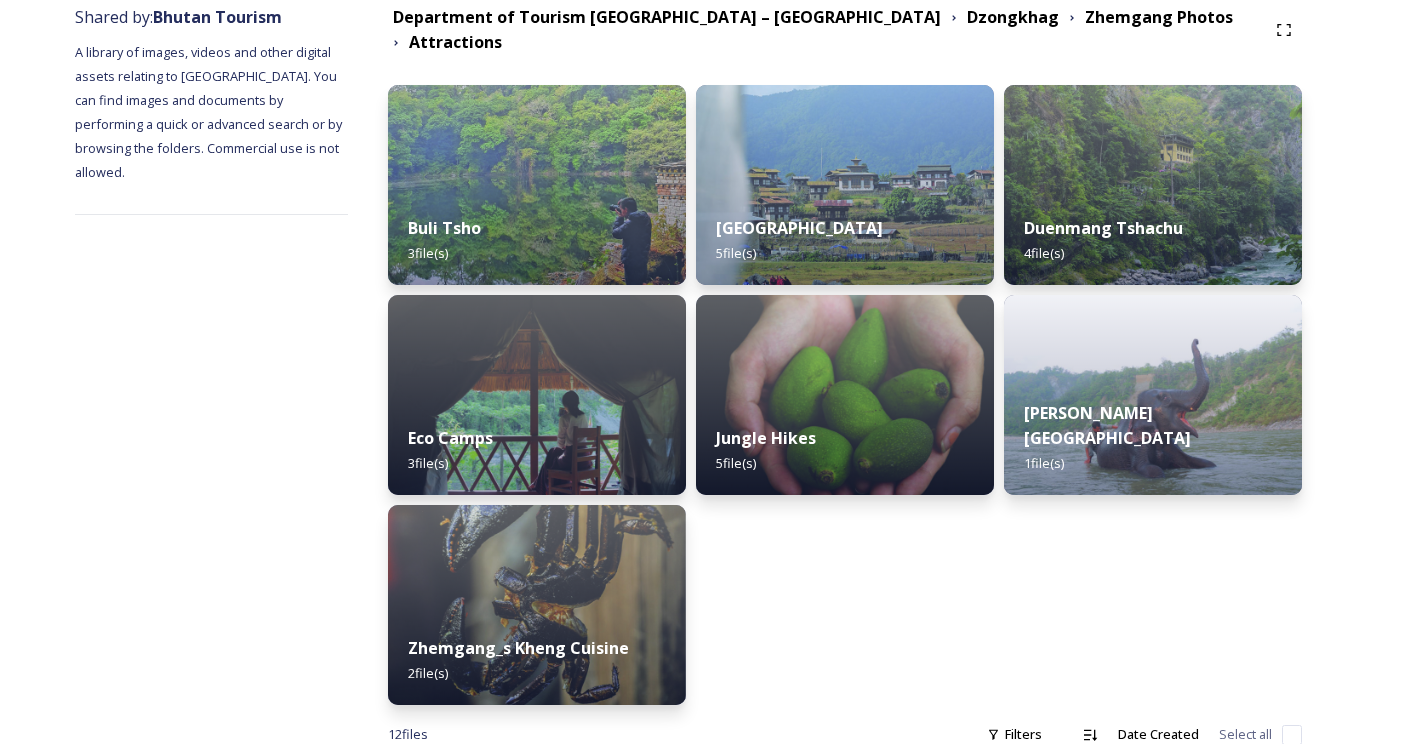 scroll, scrollTop: 254, scrollLeft: 0, axis: vertical 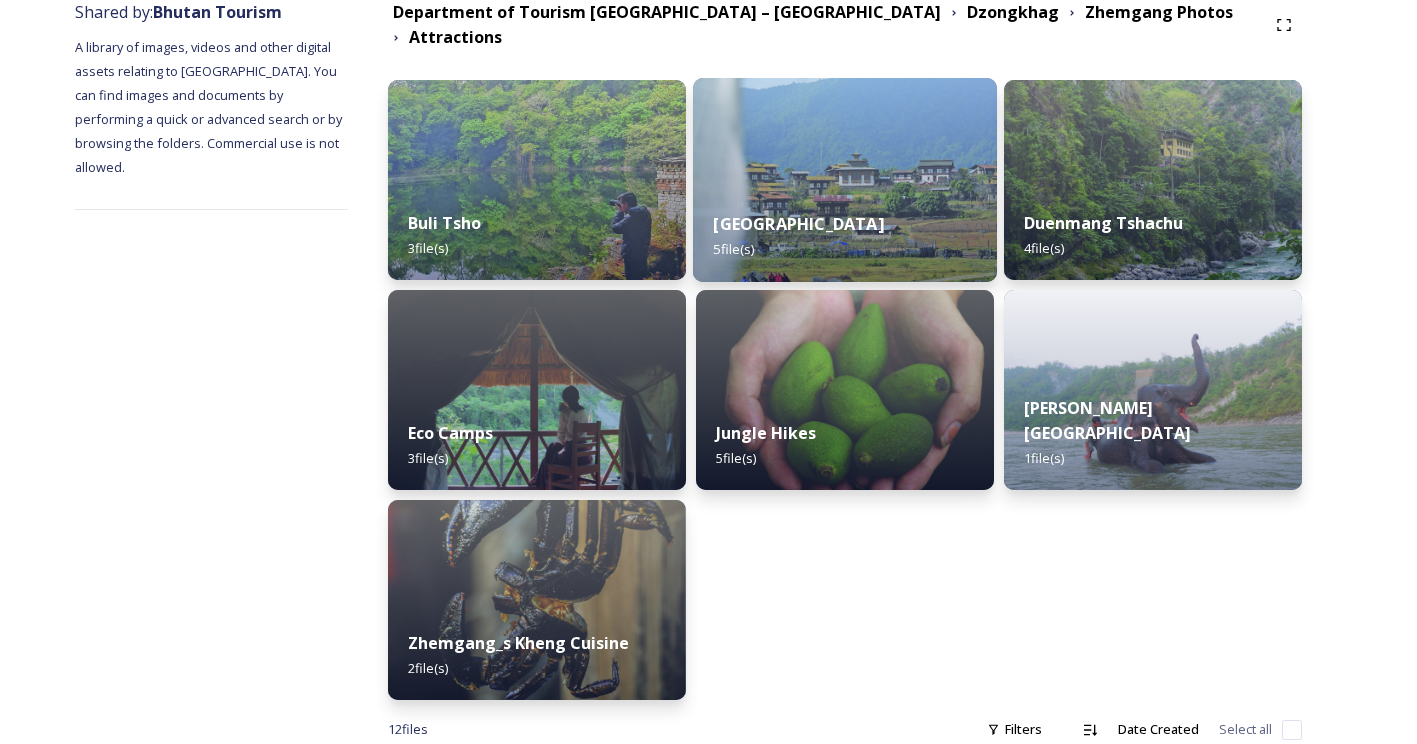 click on "Buli Village 5  file(s)" at bounding box center (845, 236) 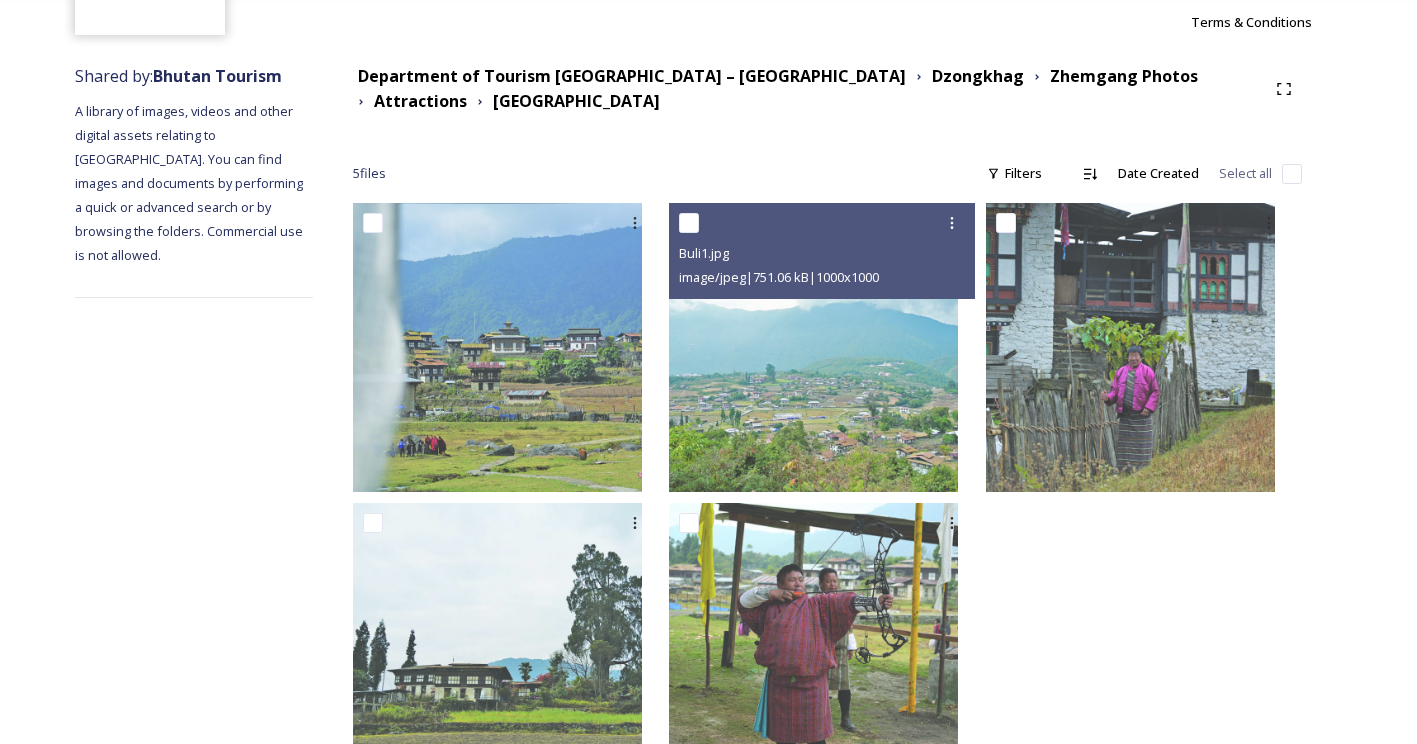 scroll, scrollTop: 281, scrollLeft: 0, axis: vertical 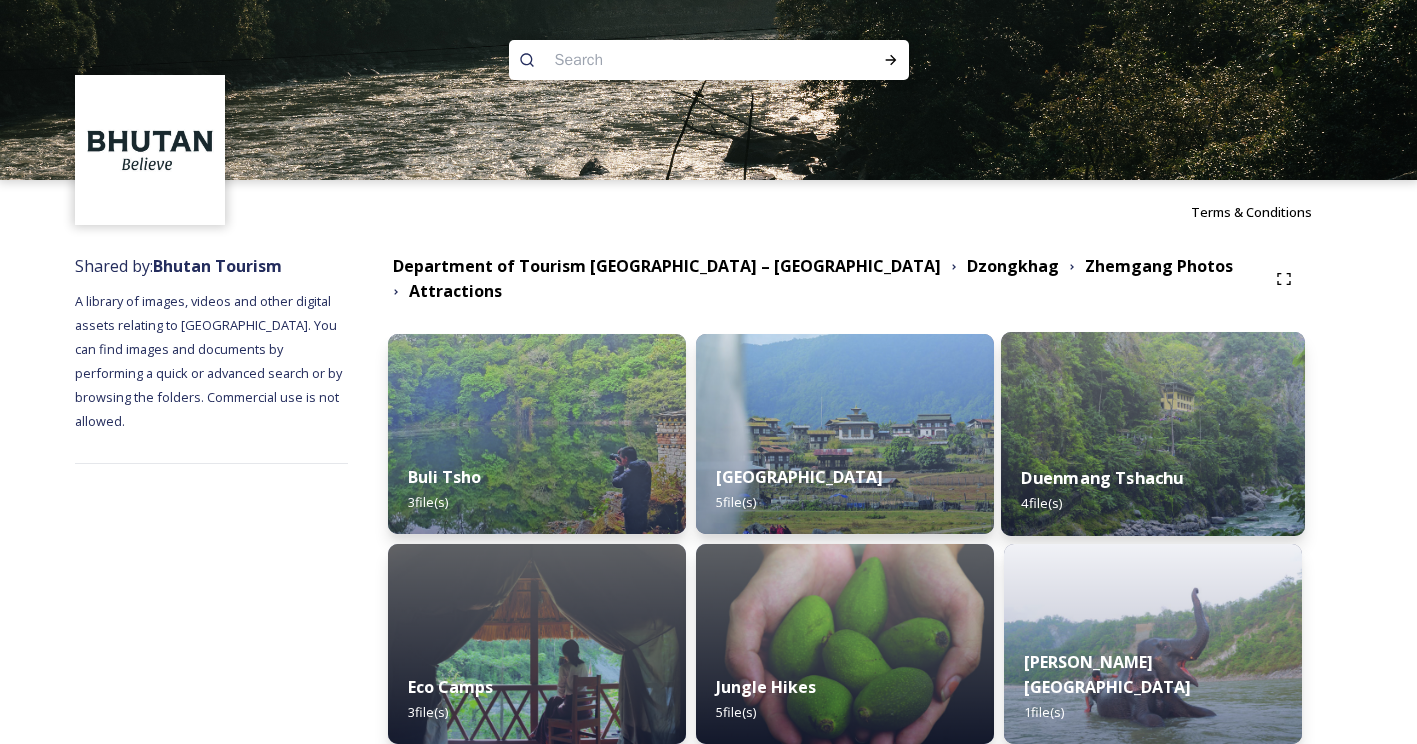 click on "Duenmang Tshachu" at bounding box center (1102, 478) 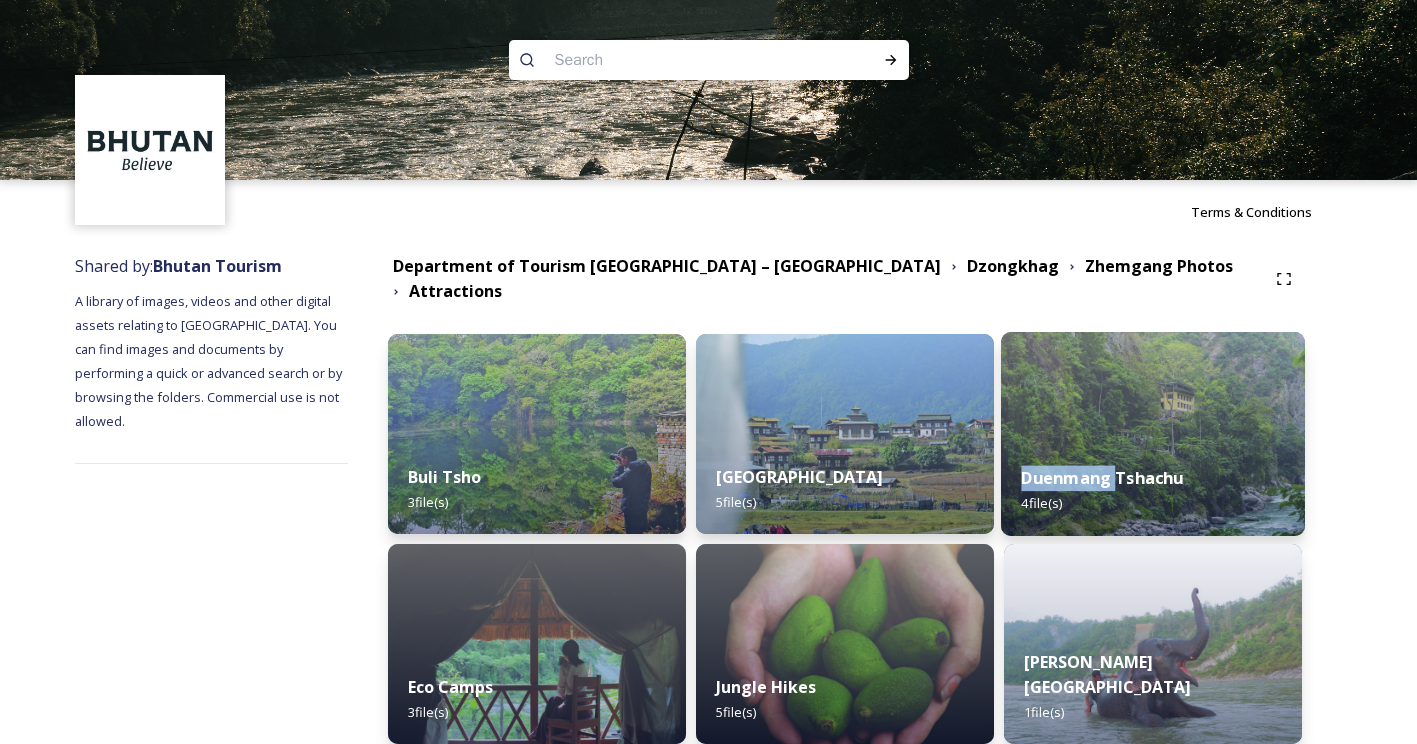 click on "Duenmang Tshachu" at bounding box center [1102, 478] 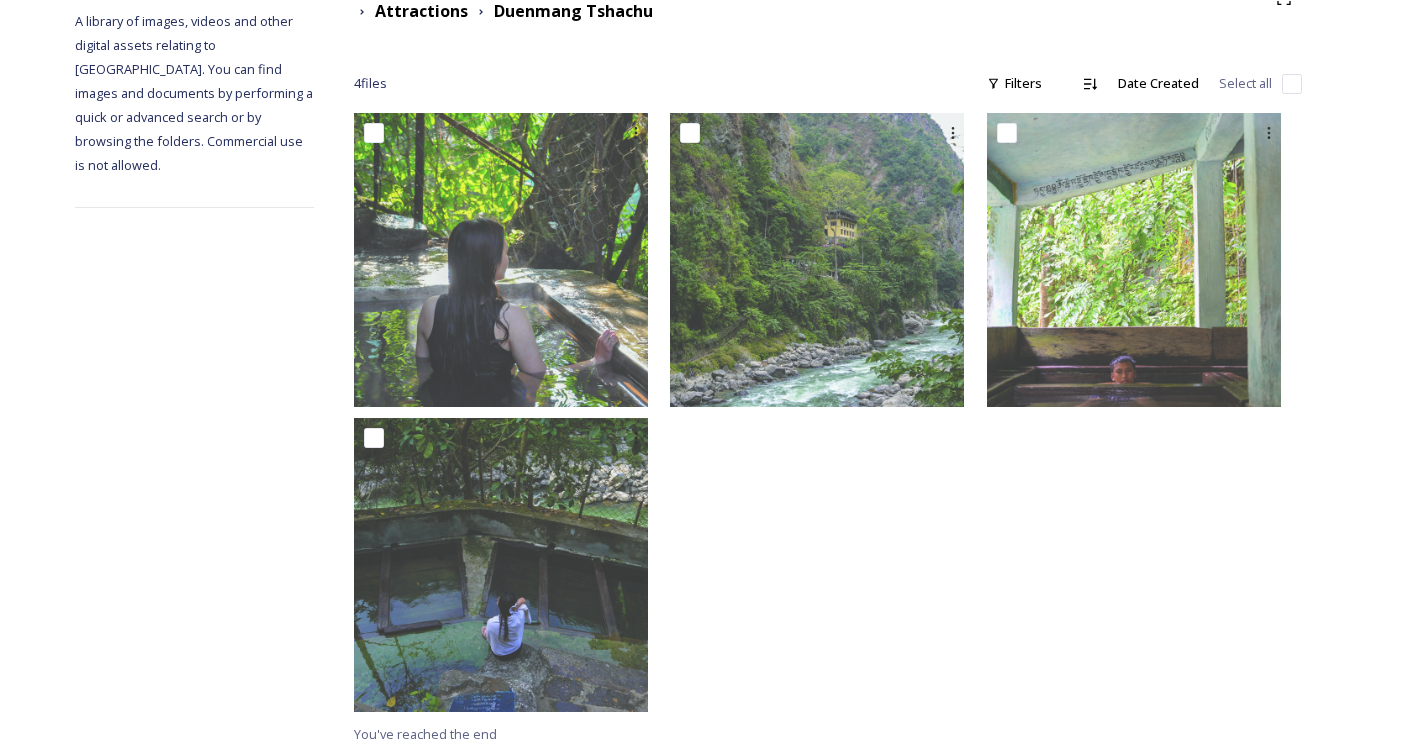 scroll, scrollTop: 291, scrollLeft: 0, axis: vertical 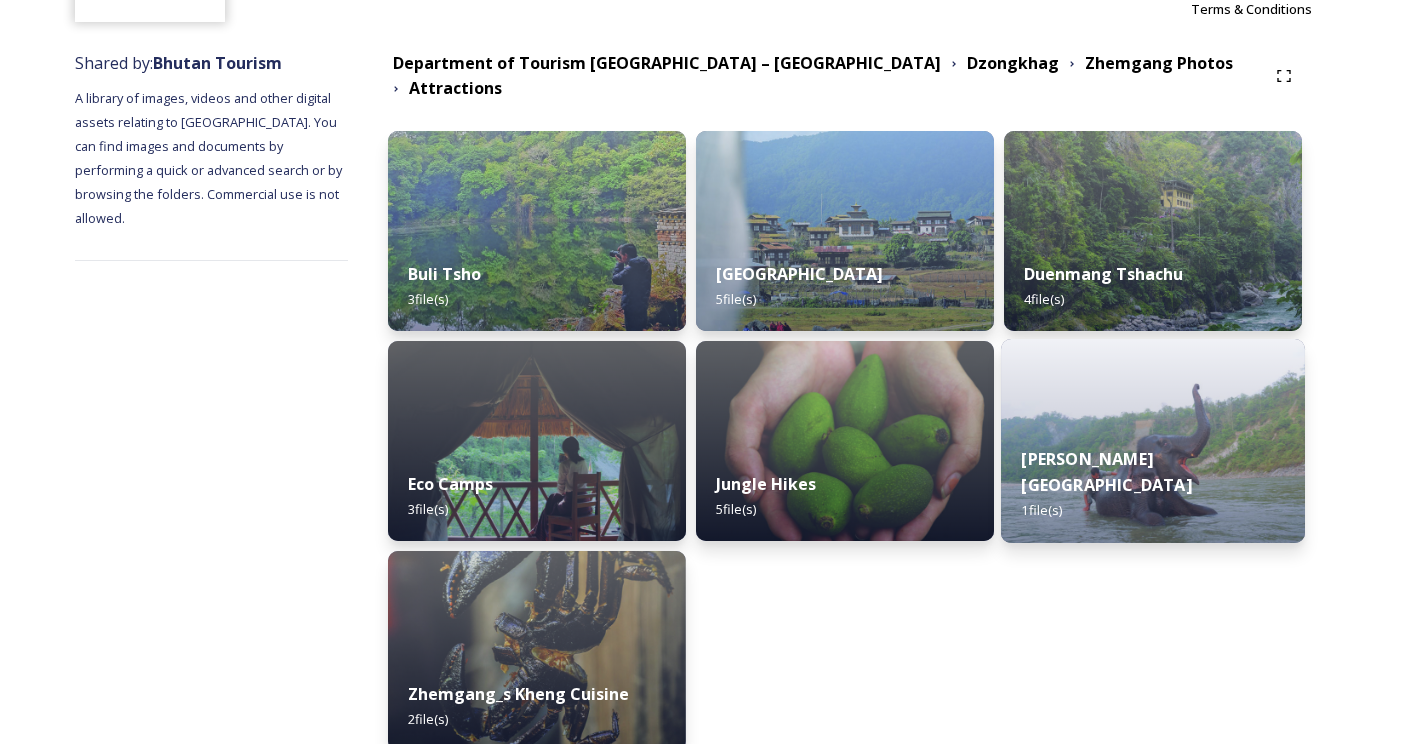click on "[PERSON_NAME][GEOGRAPHIC_DATA]" at bounding box center [1106, 472] 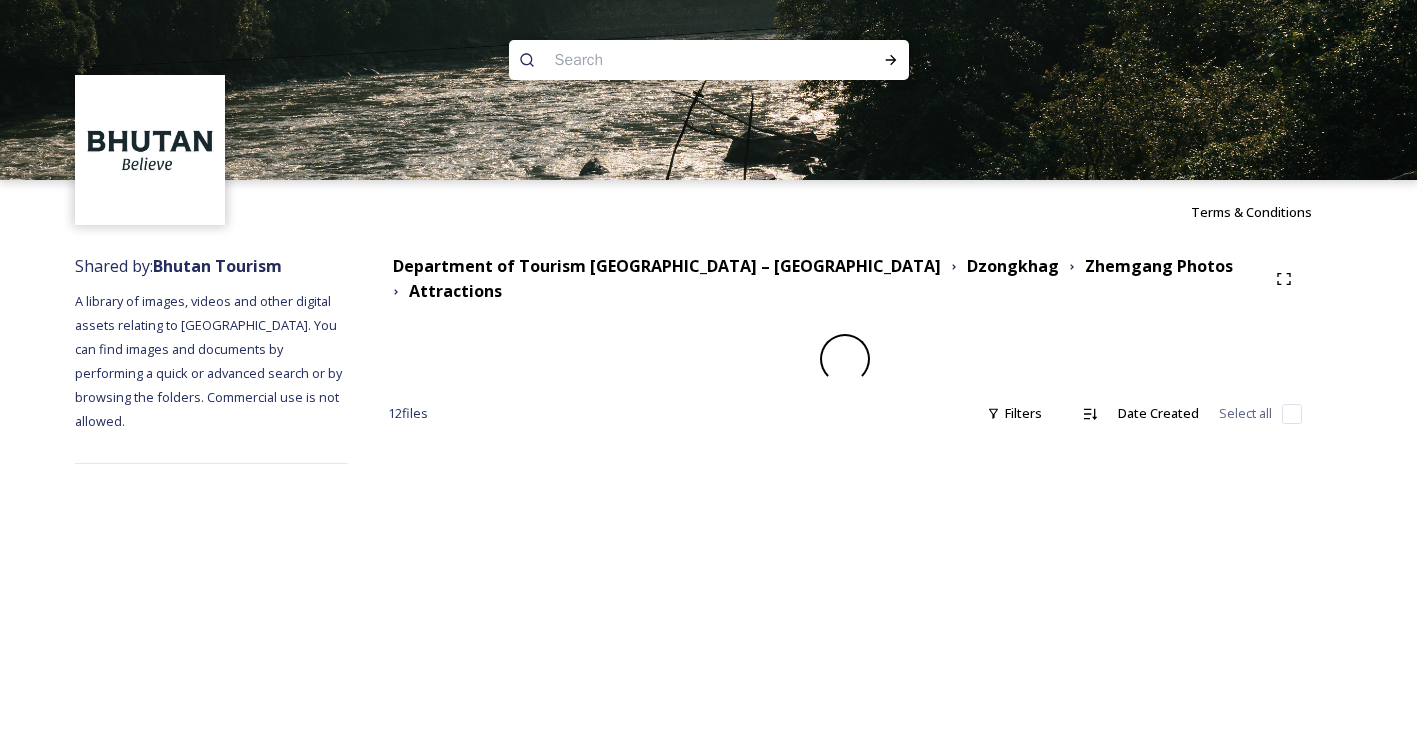 scroll, scrollTop: 0, scrollLeft: 0, axis: both 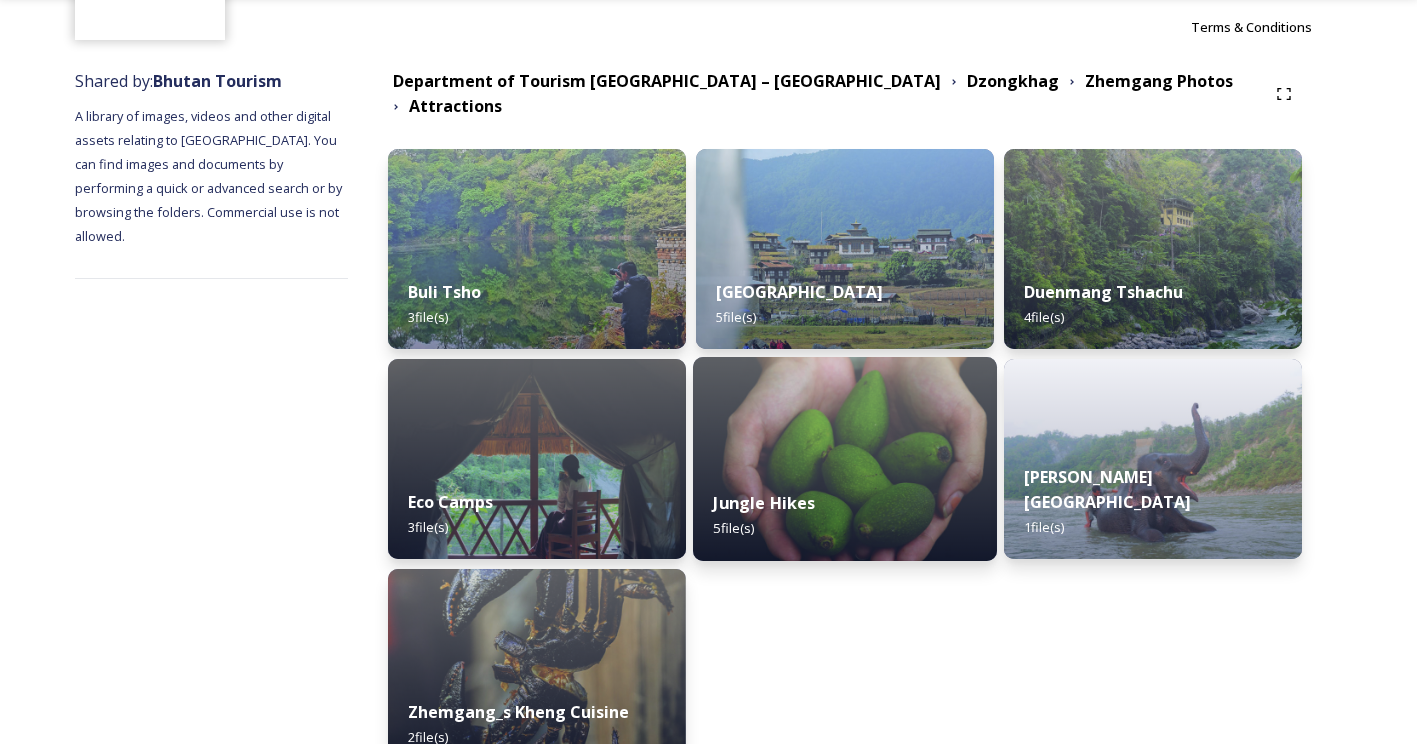 click at bounding box center [845, 459] 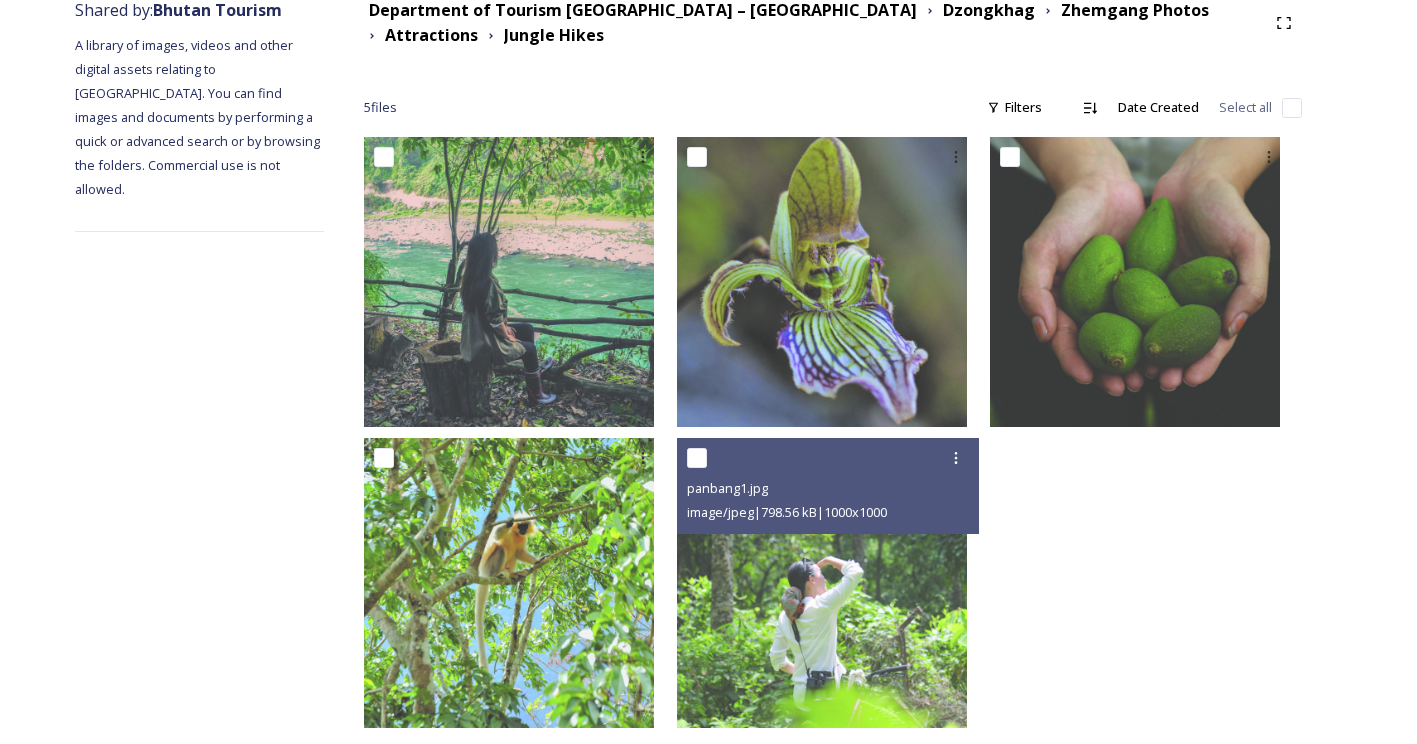 scroll, scrollTop: 283, scrollLeft: 0, axis: vertical 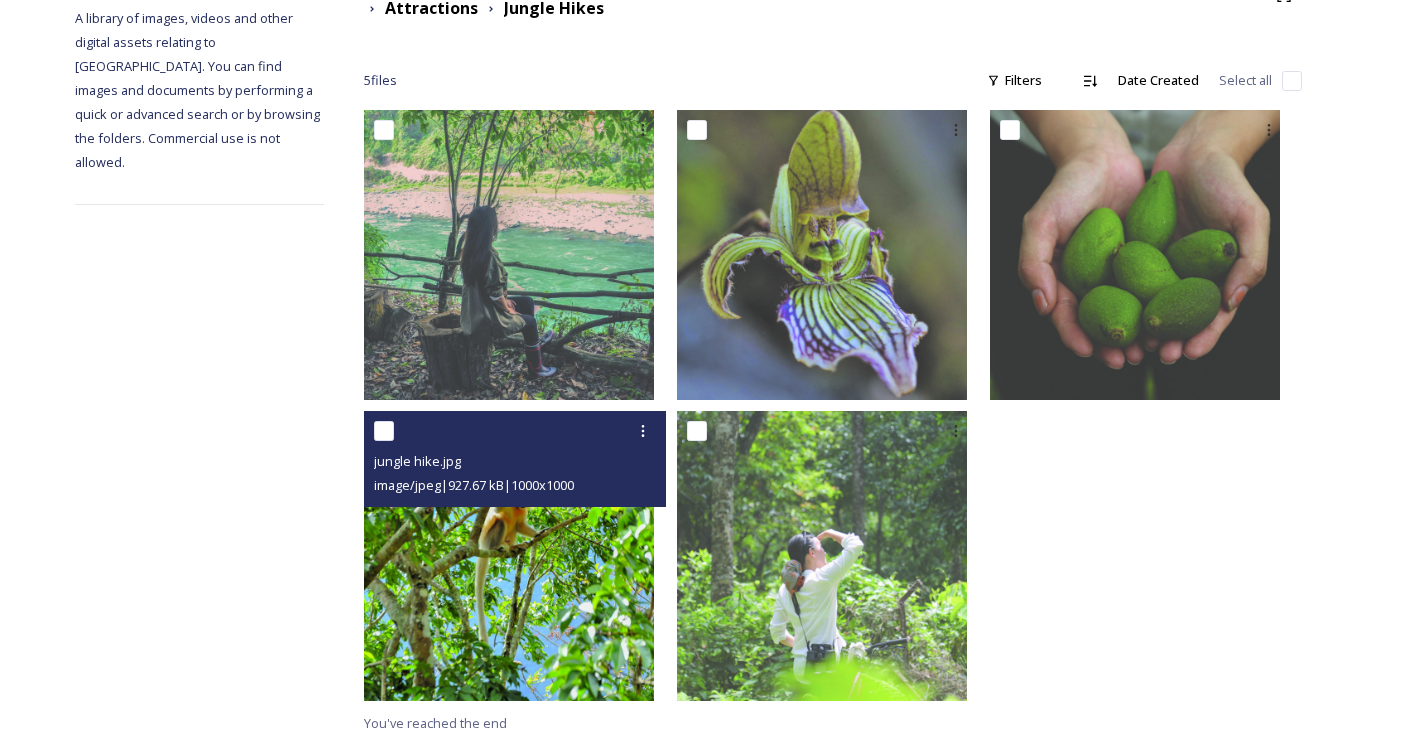 click at bounding box center [509, 556] 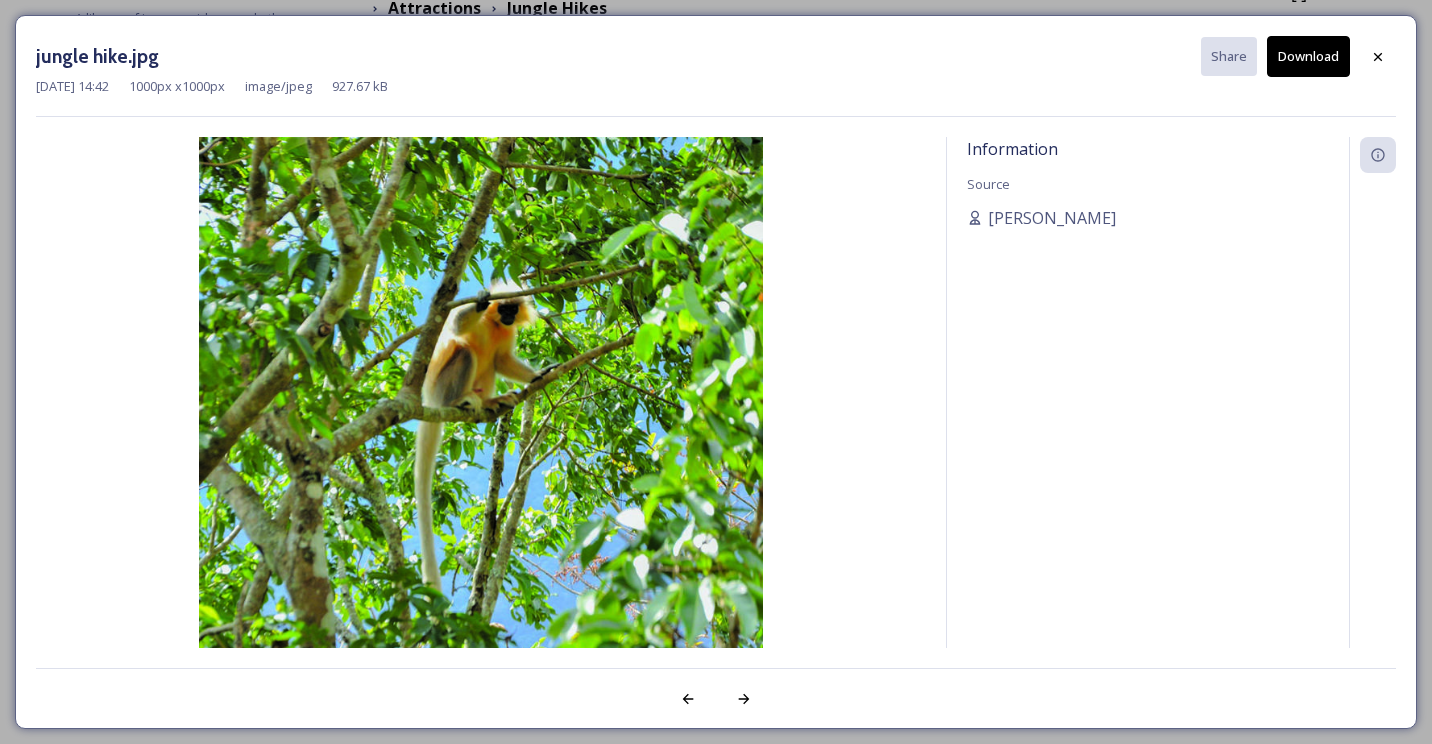 click at bounding box center [481, 419] 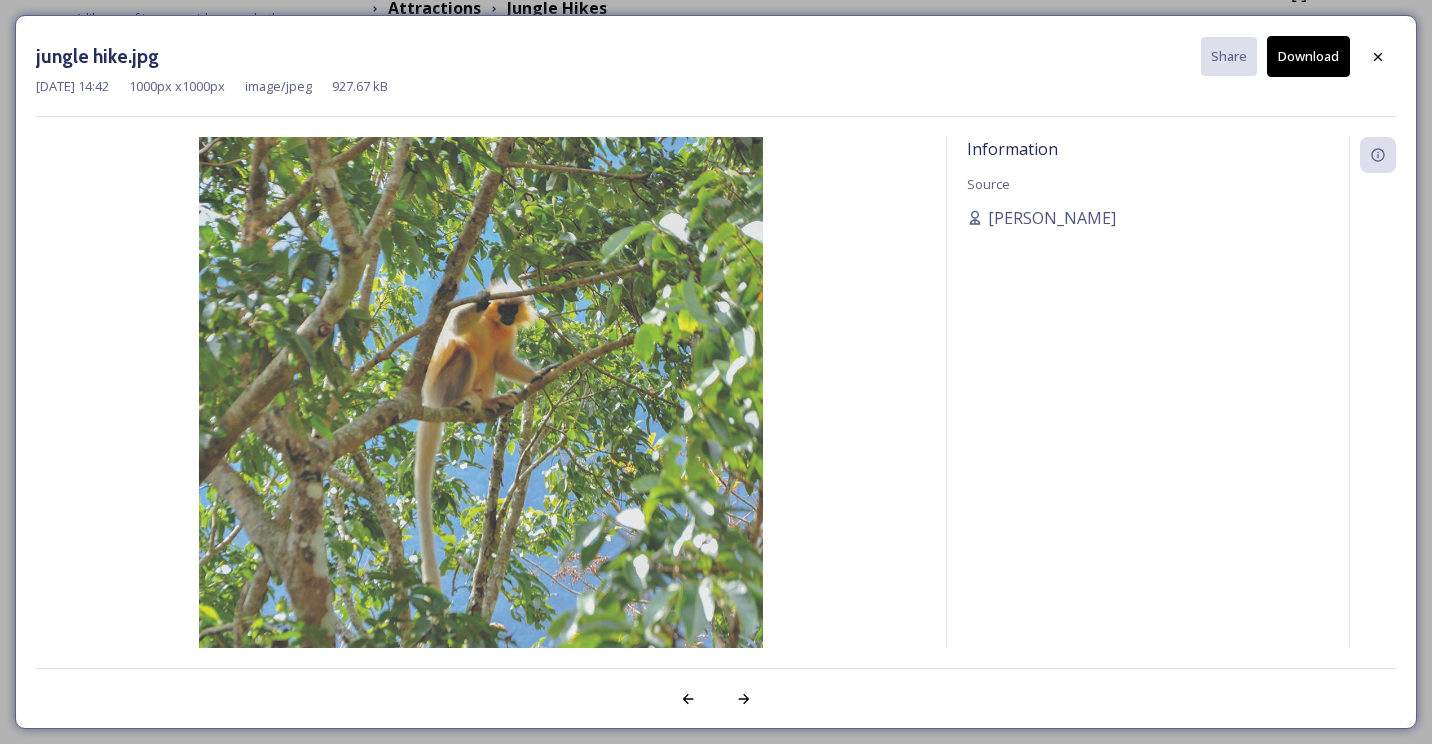 click on "Download" at bounding box center (1308, 56) 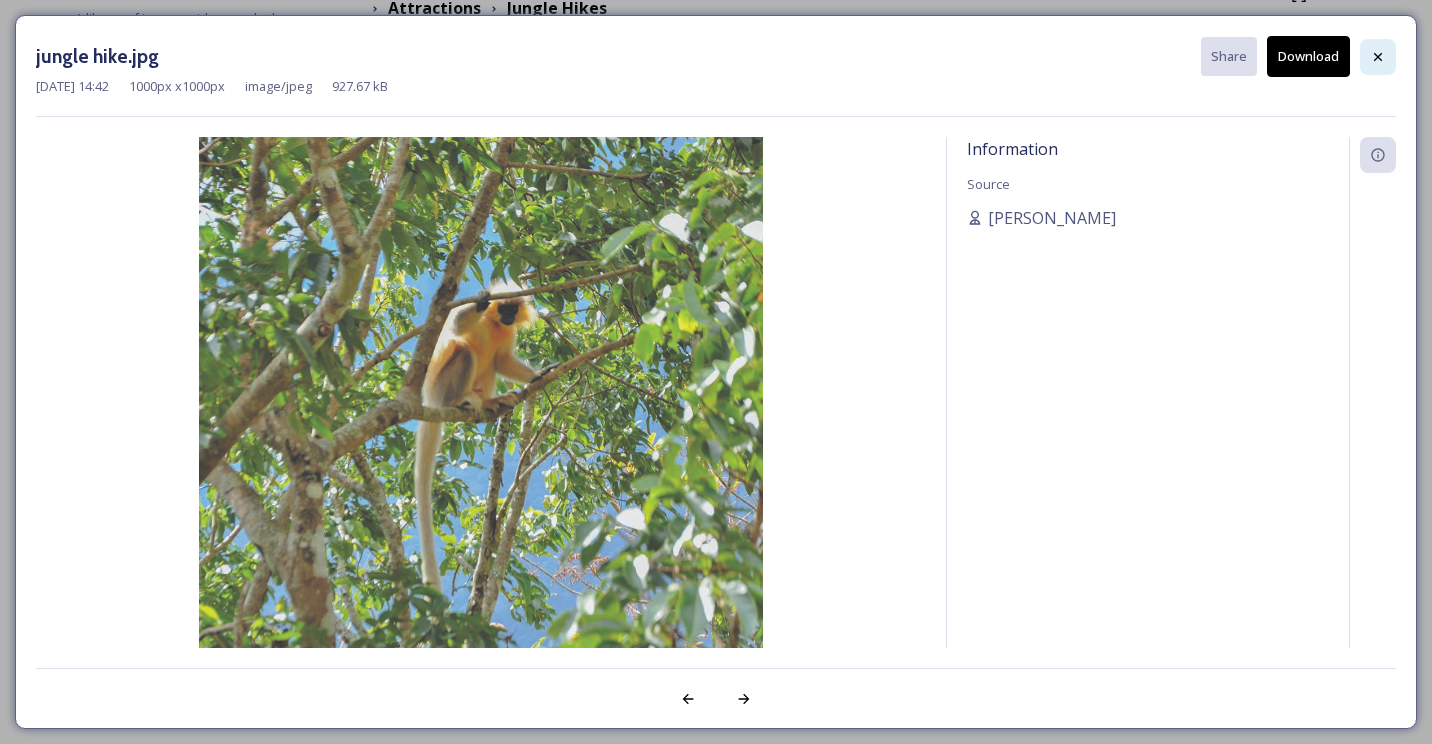 click 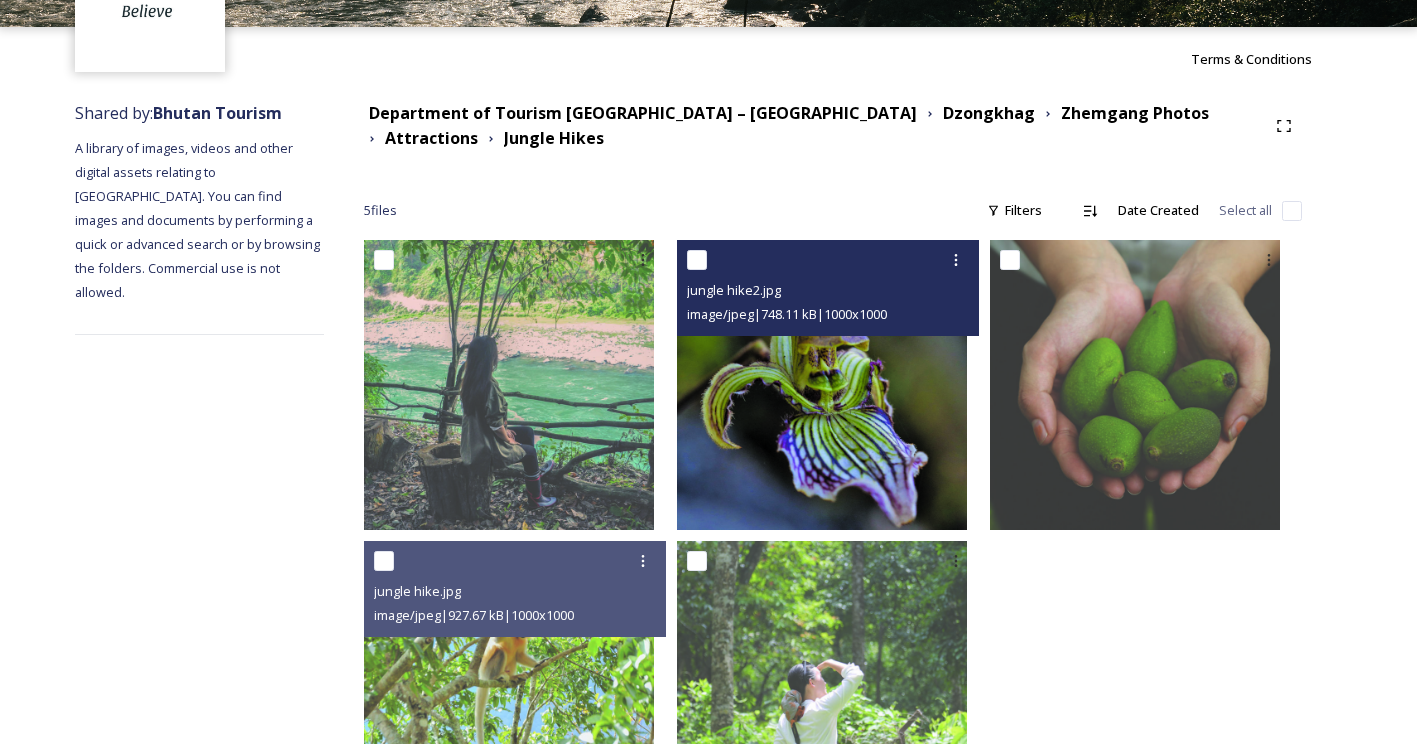scroll, scrollTop: 152, scrollLeft: 0, axis: vertical 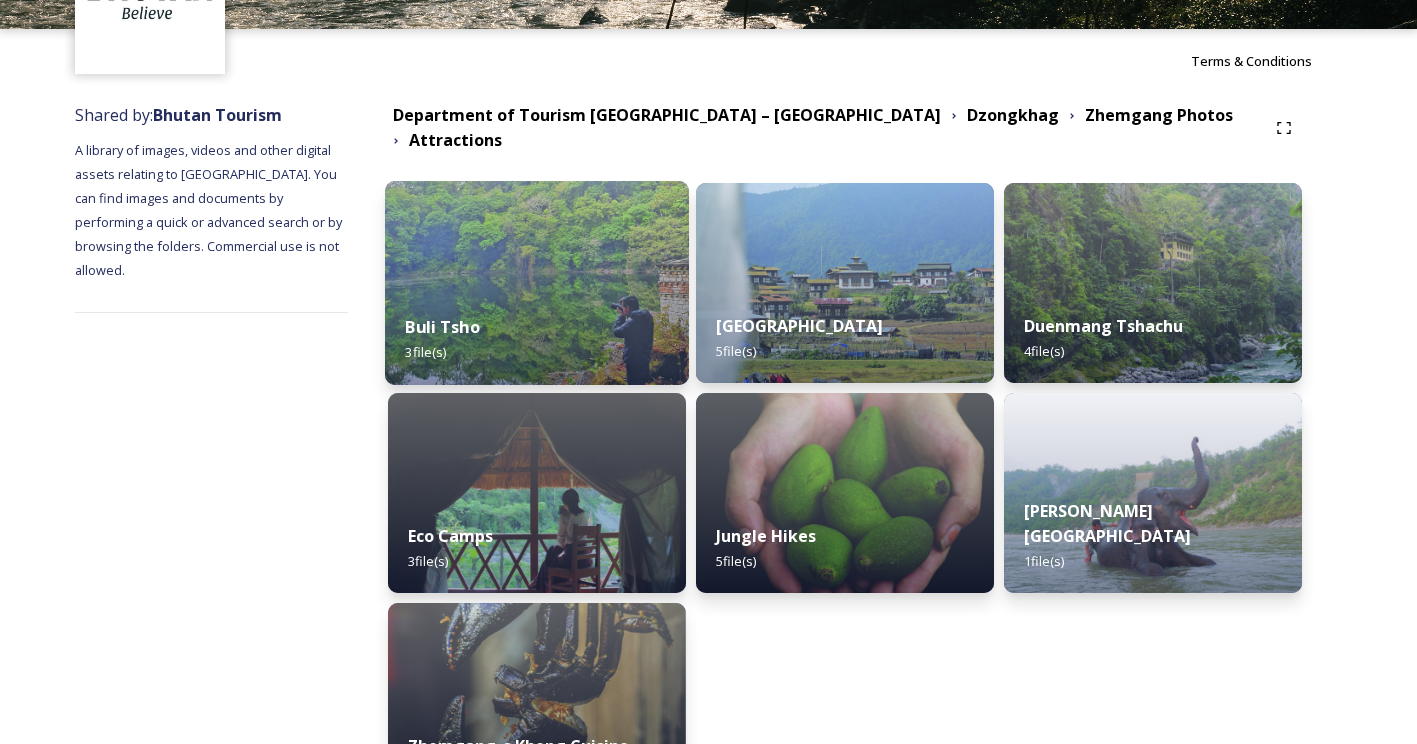 click on "Buli Tsho 3  file(s)" at bounding box center (537, 339) 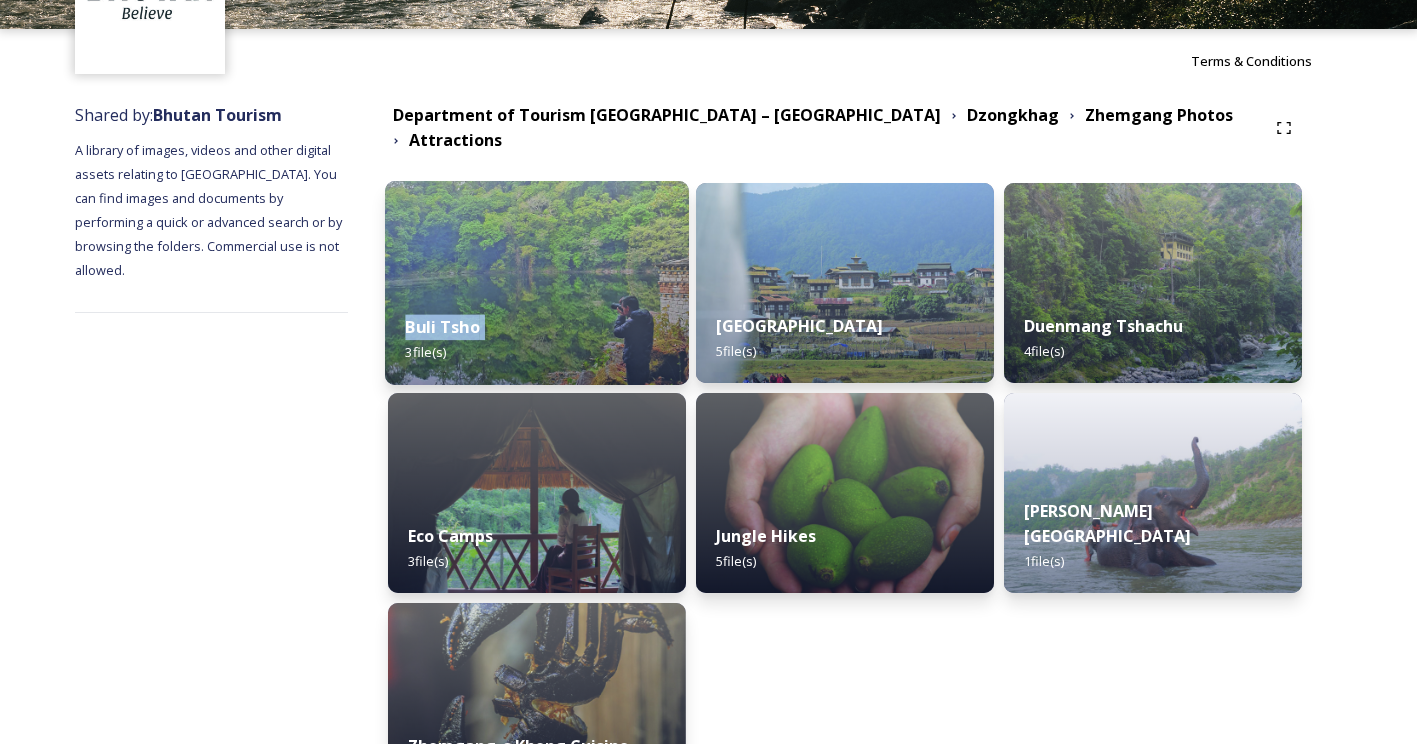 click on "Department of Tourism [GEOGRAPHIC_DATA] – [GEOGRAPHIC_DATA] Dzongkhag Zhemgang Photos Attractions Buli Tsho 3  file(s) Eco Camps 3  file(s) Zhemgang_s Kheng Cuisine 2  file(s) [GEOGRAPHIC_DATA] 5  file(s) Jungle Hikes 5  file(s) Duenmang Tshachu 4  file(s) [PERSON_NAME][GEOGRAPHIC_DATA] 1  file(s) 12  file s Filters Date Created Select all You've reached the end" at bounding box center (845, 972) 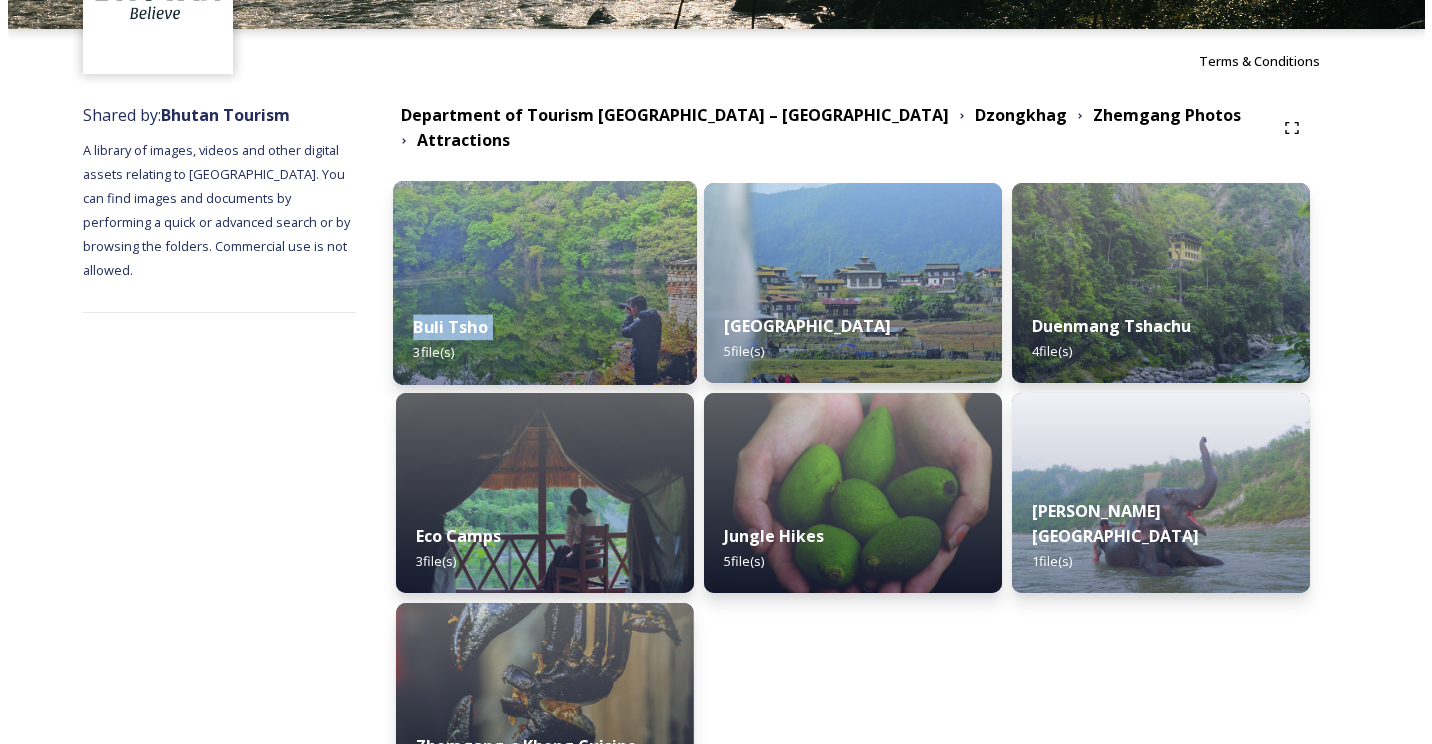 scroll, scrollTop: 0, scrollLeft: 0, axis: both 